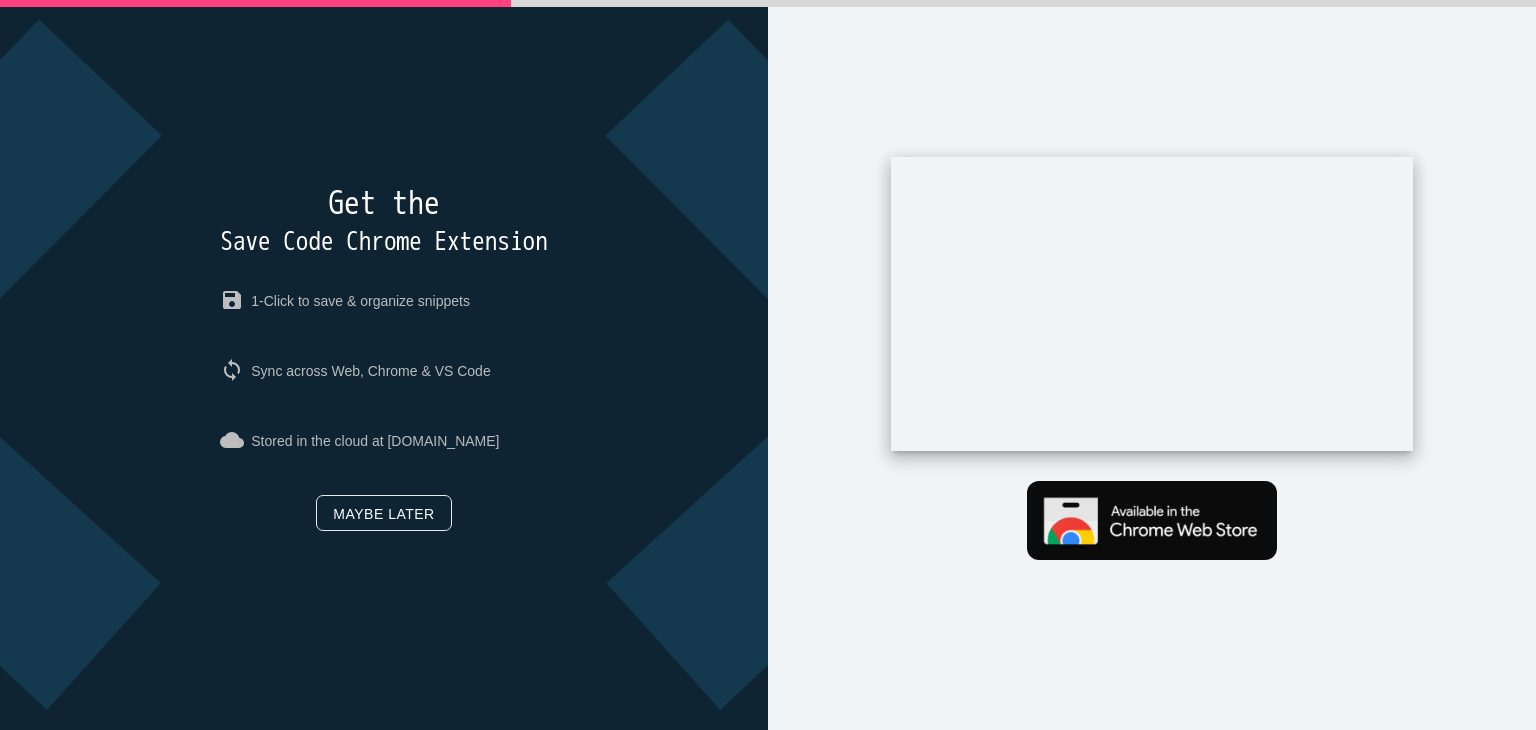 scroll, scrollTop: 0, scrollLeft: 0, axis: both 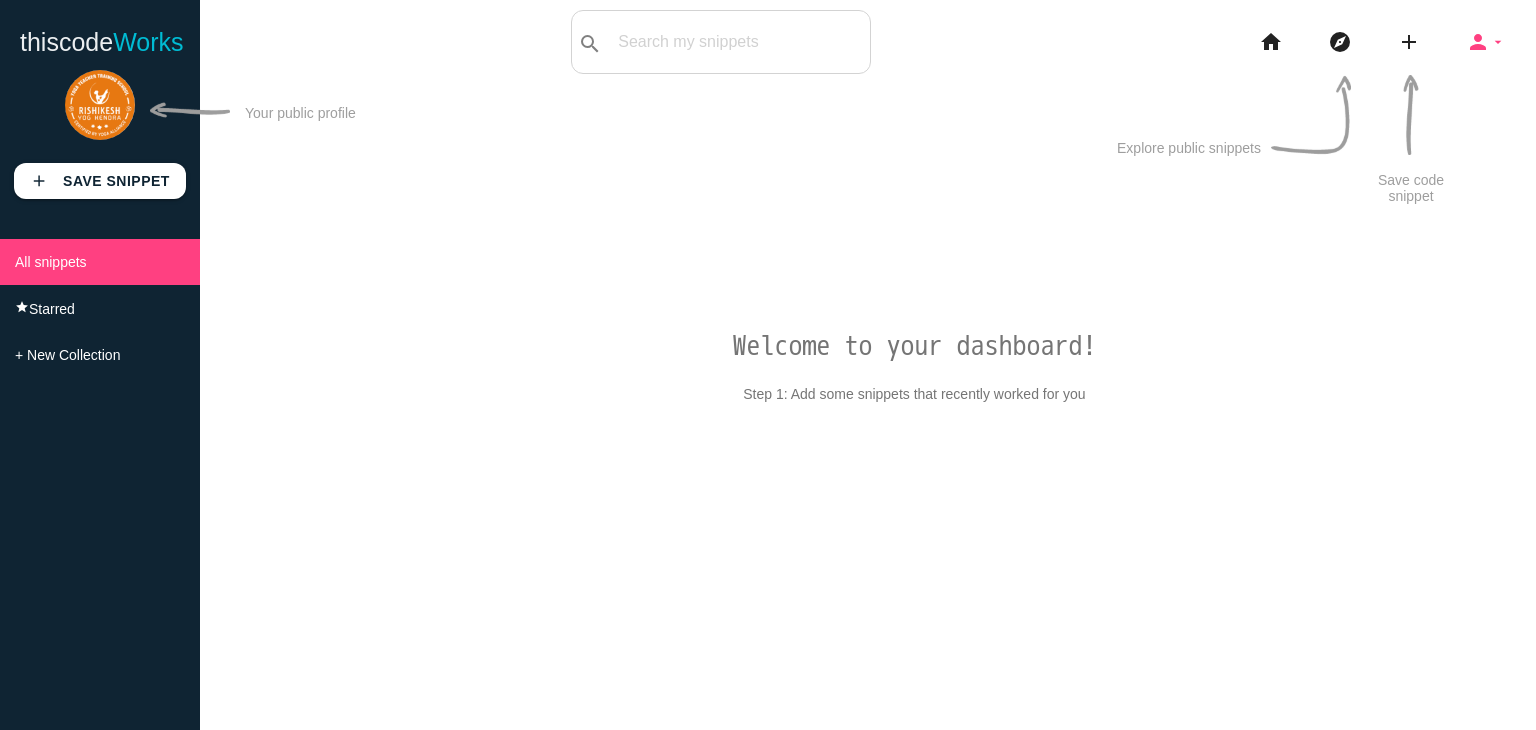 click on "arrow_drop_down" at bounding box center (1498, 42) 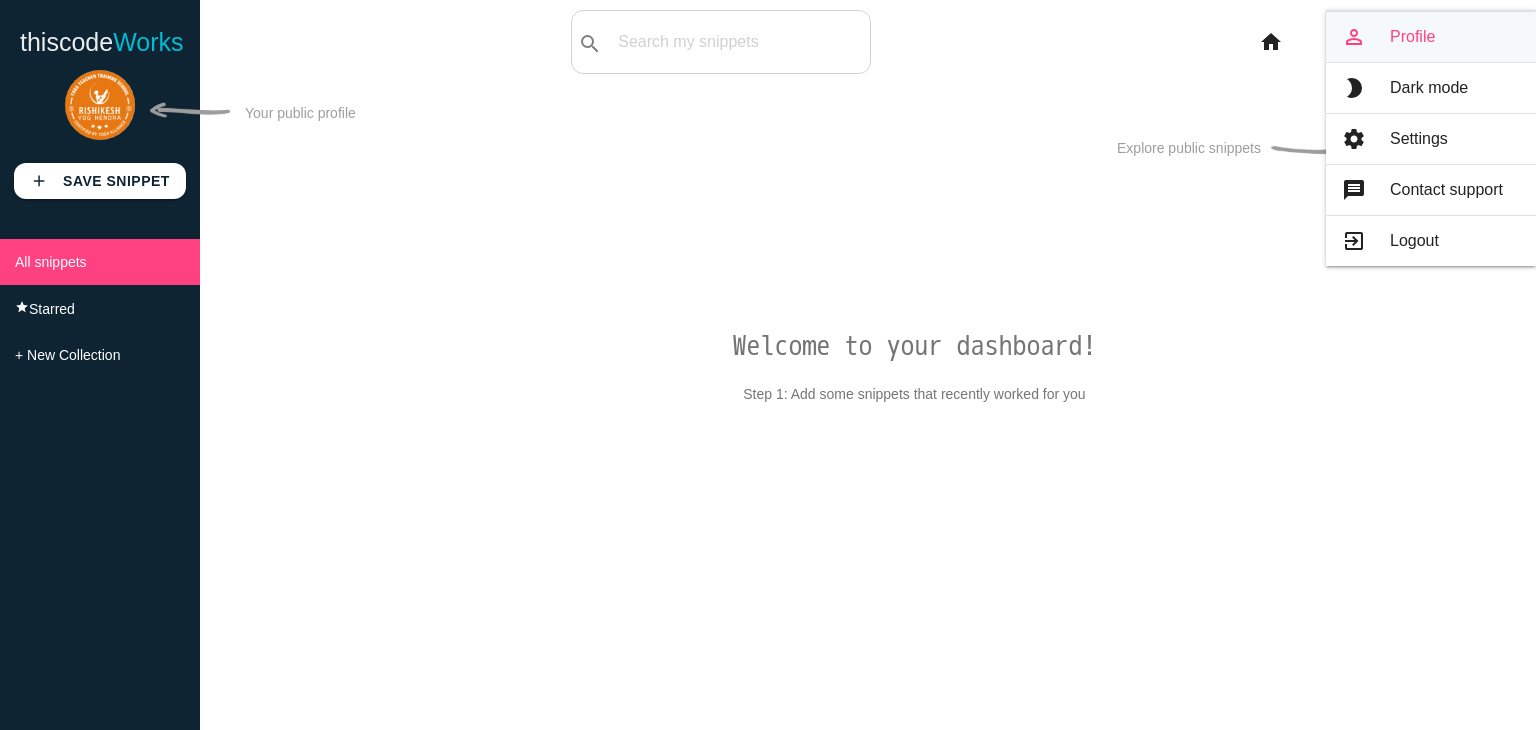 click on "person_outline Profile" at bounding box center (1431, 37) 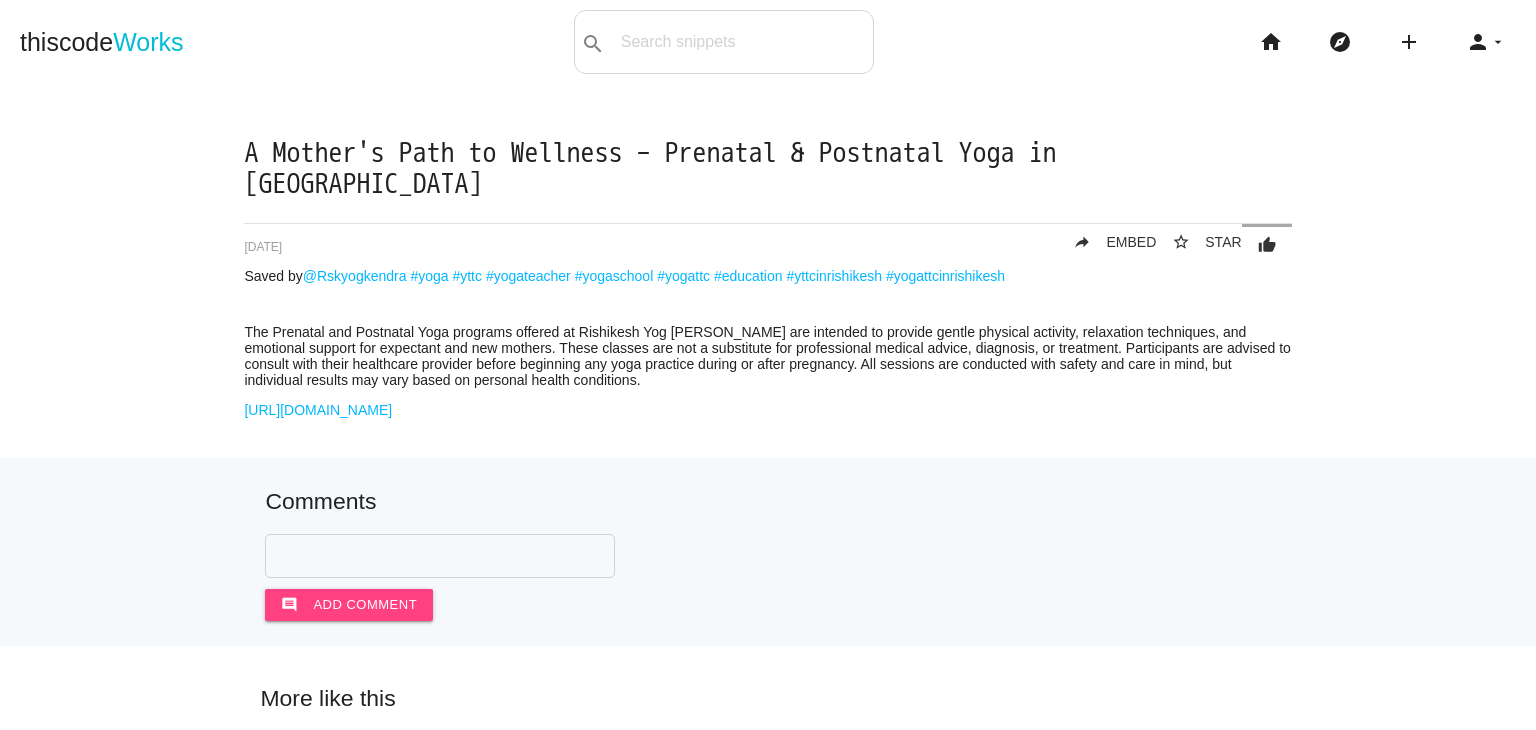 scroll, scrollTop: 0, scrollLeft: 0, axis: both 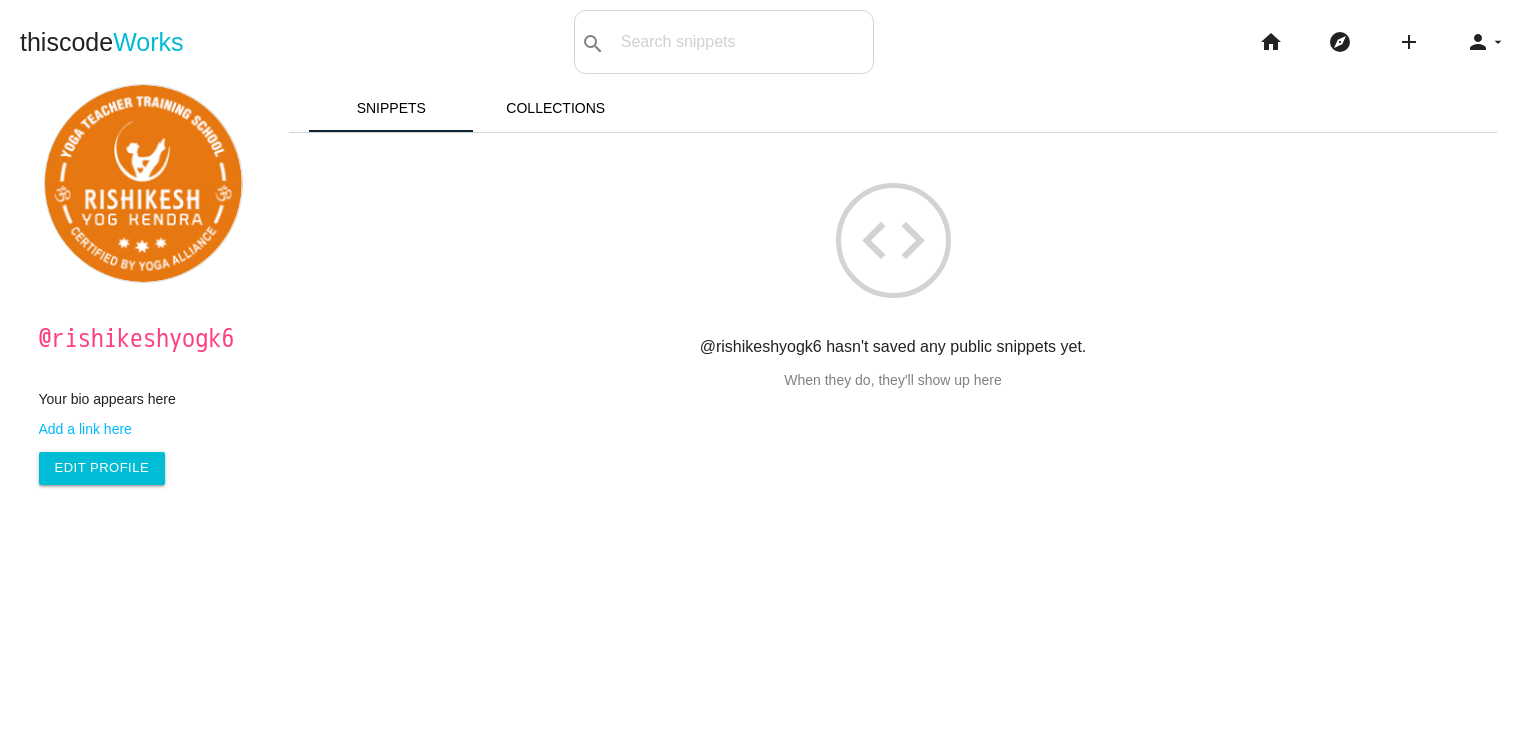 click on "Add a link here" at bounding box center [153, 429] 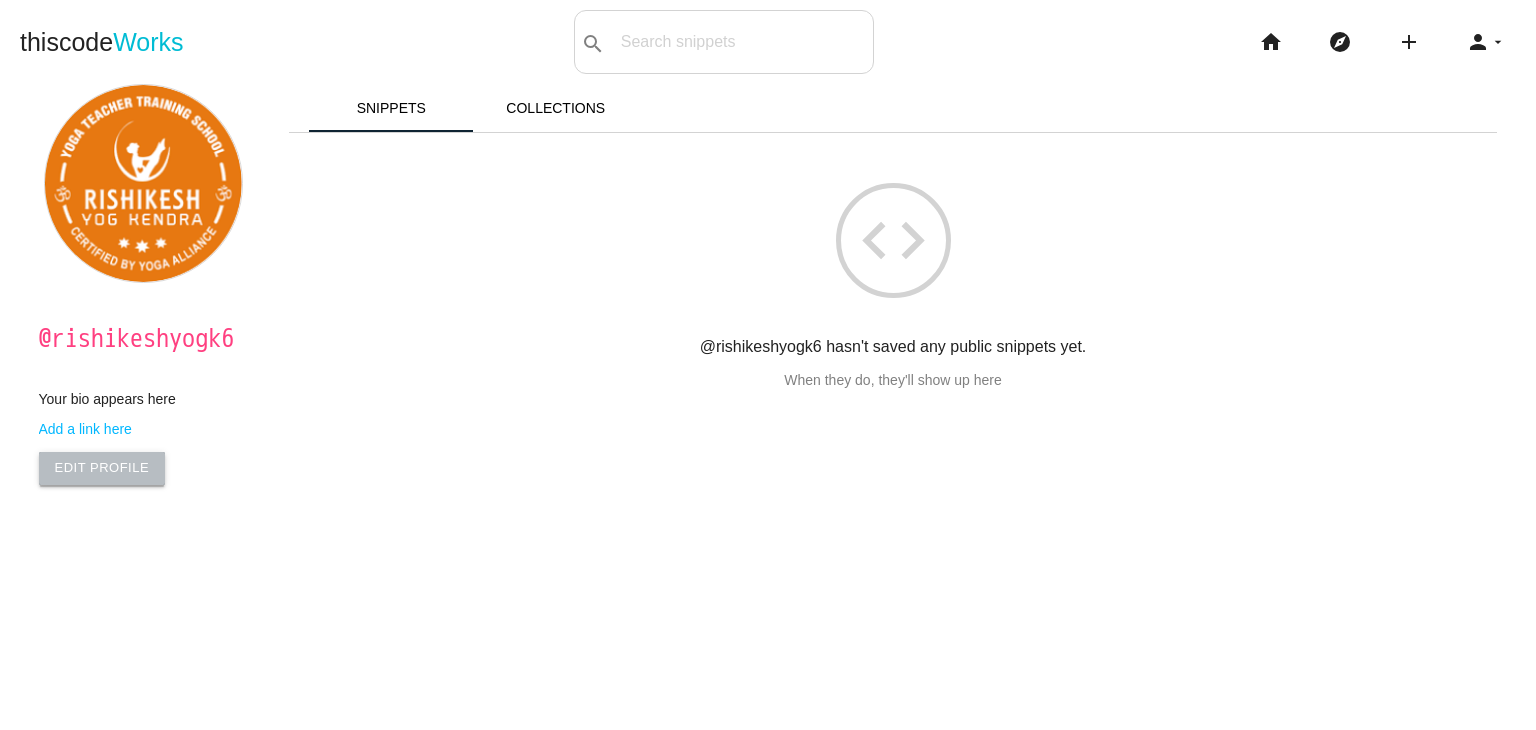 click on "Edit Profile" at bounding box center [102, 468] 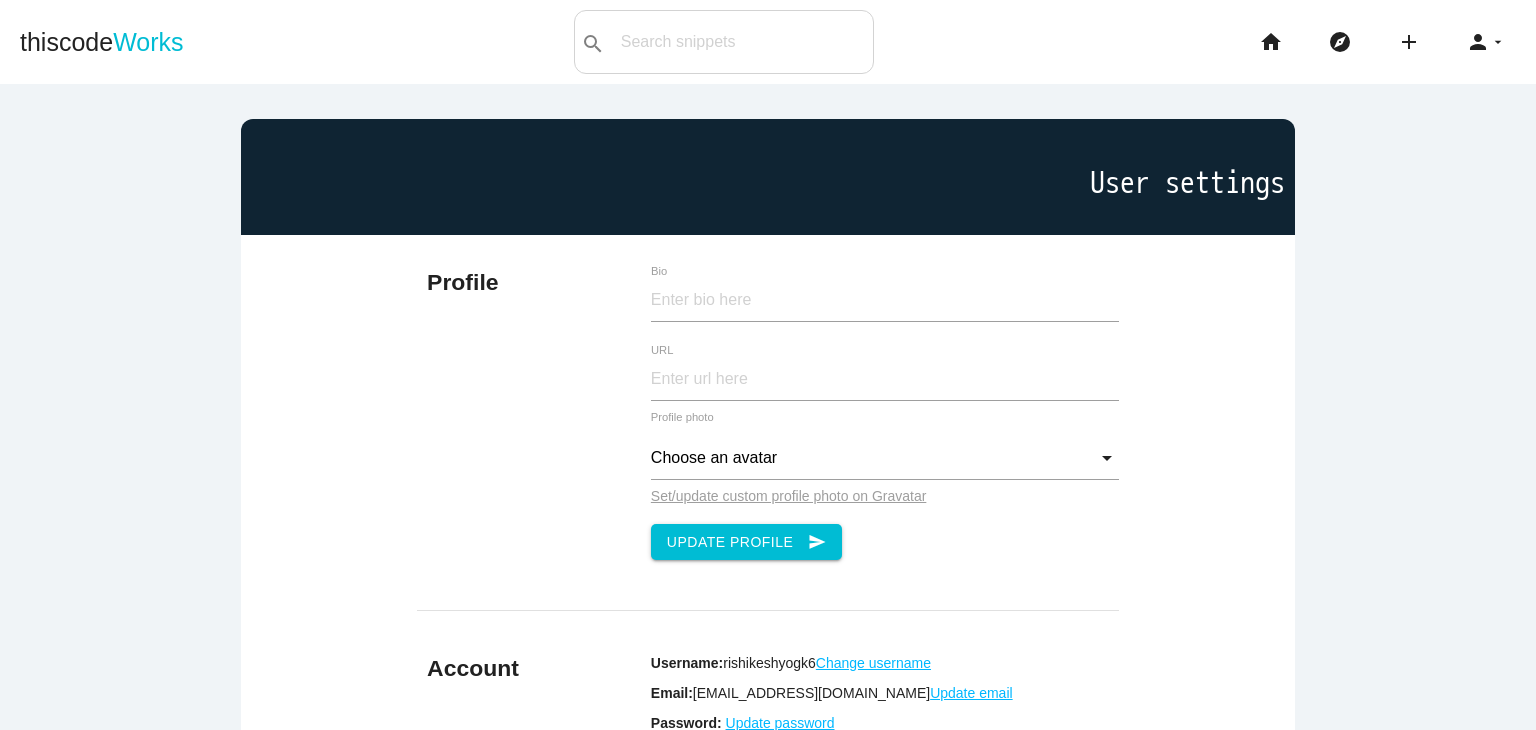scroll, scrollTop: 0, scrollLeft: 0, axis: both 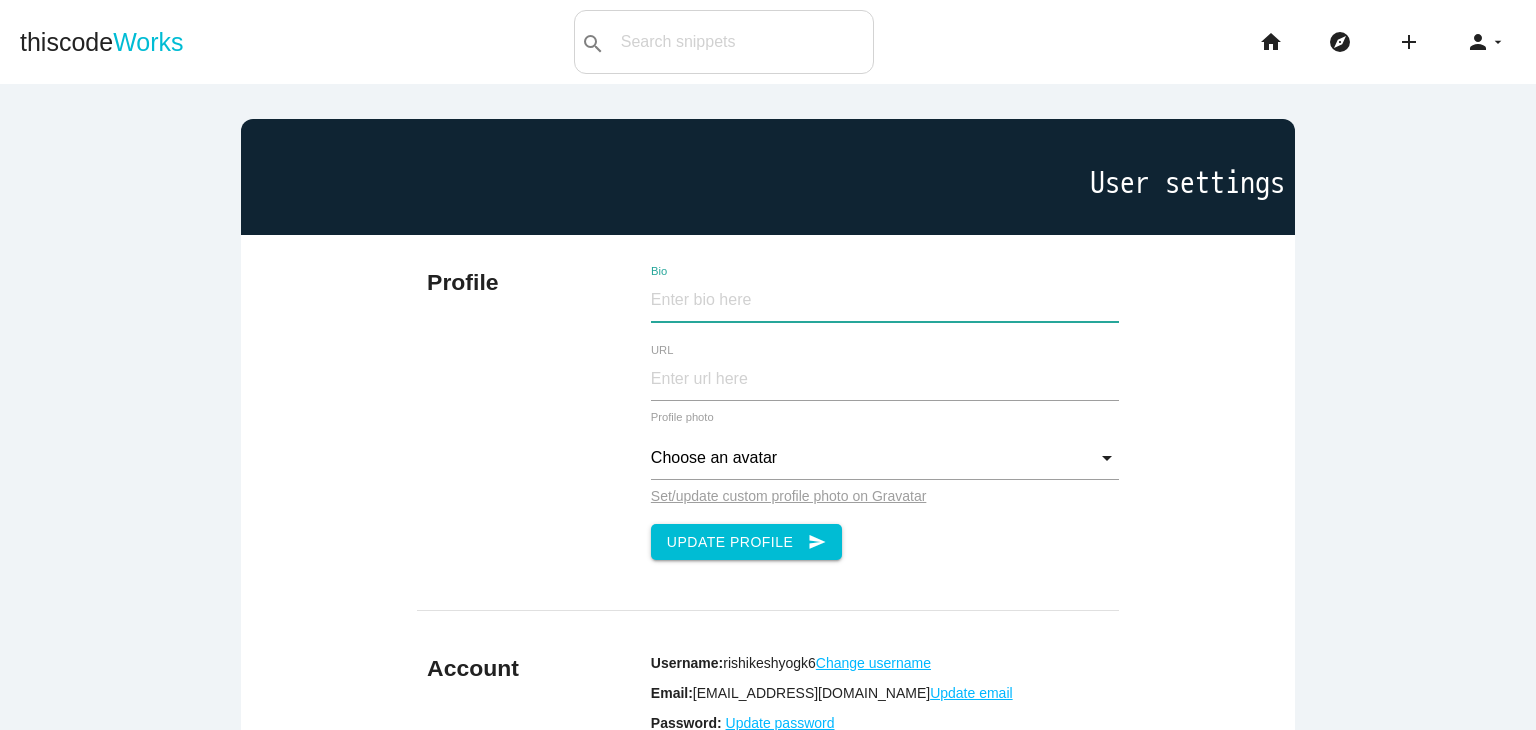 click on "Bio" at bounding box center (885, 300) 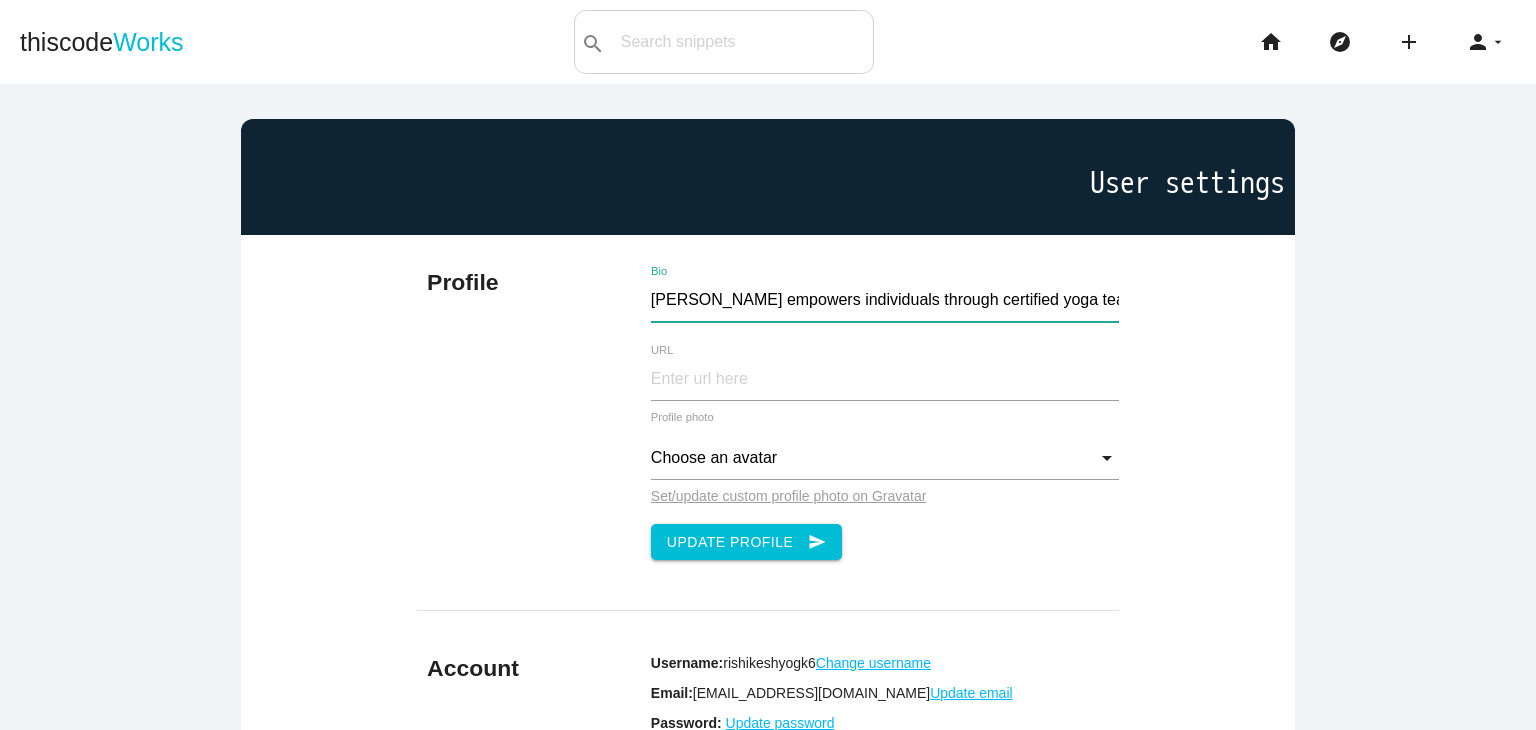 scroll, scrollTop: 0, scrollLeft: 731, axis: horizontal 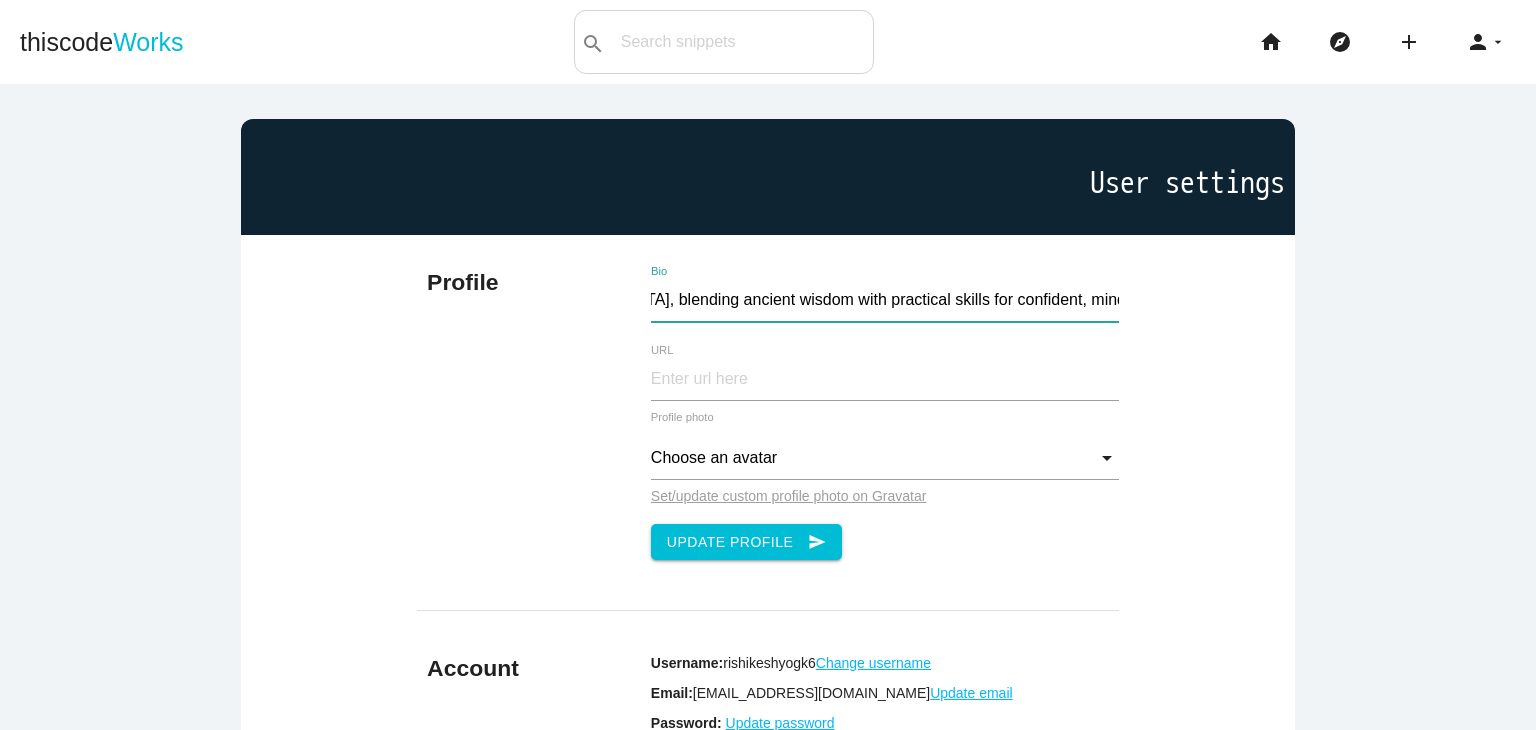 type on "[PERSON_NAME] empowers individuals through certified yoga teacher training in [GEOGRAPHIC_DATA], blending ancient wisdom with practical skills for confident, mindful living." 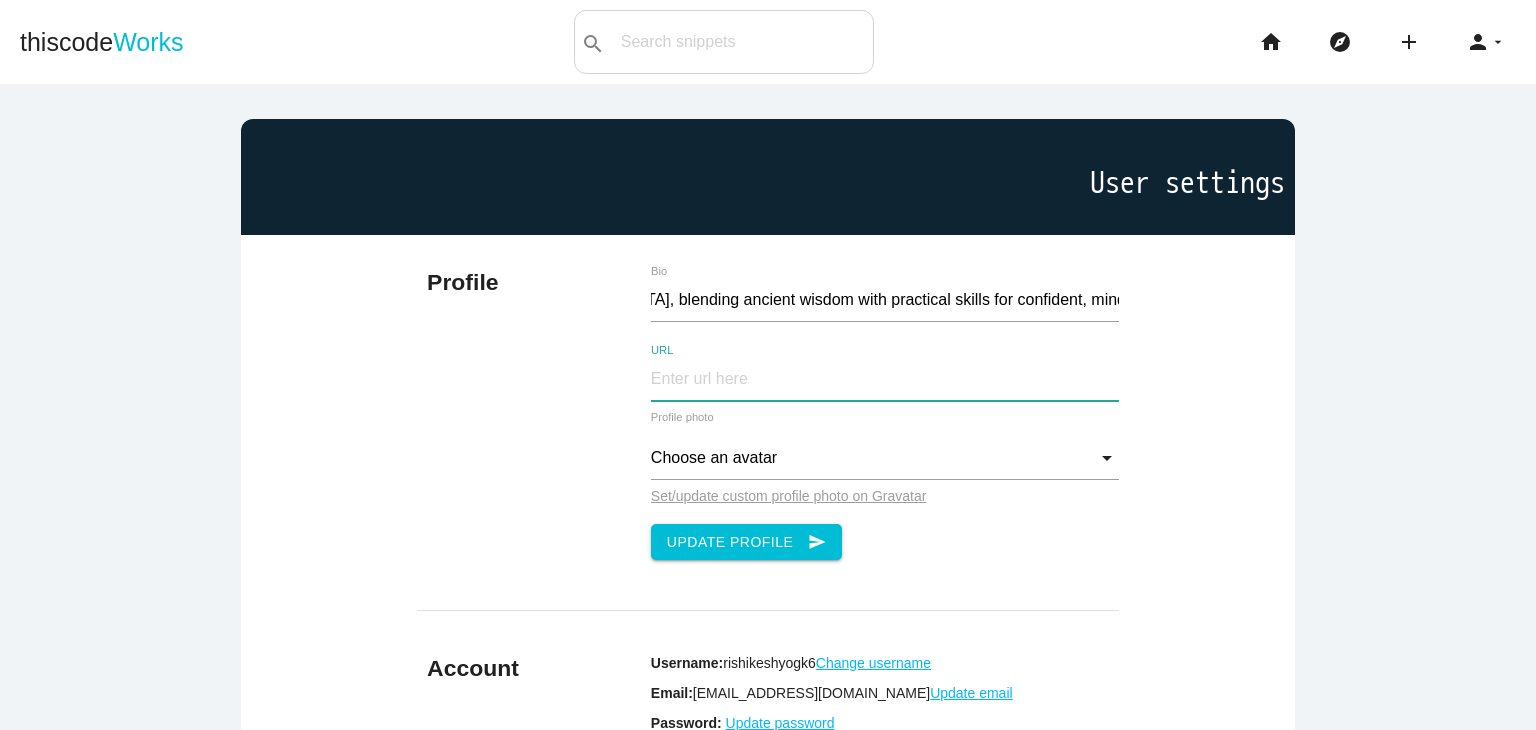 scroll, scrollTop: 0, scrollLeft: 0, axis: both 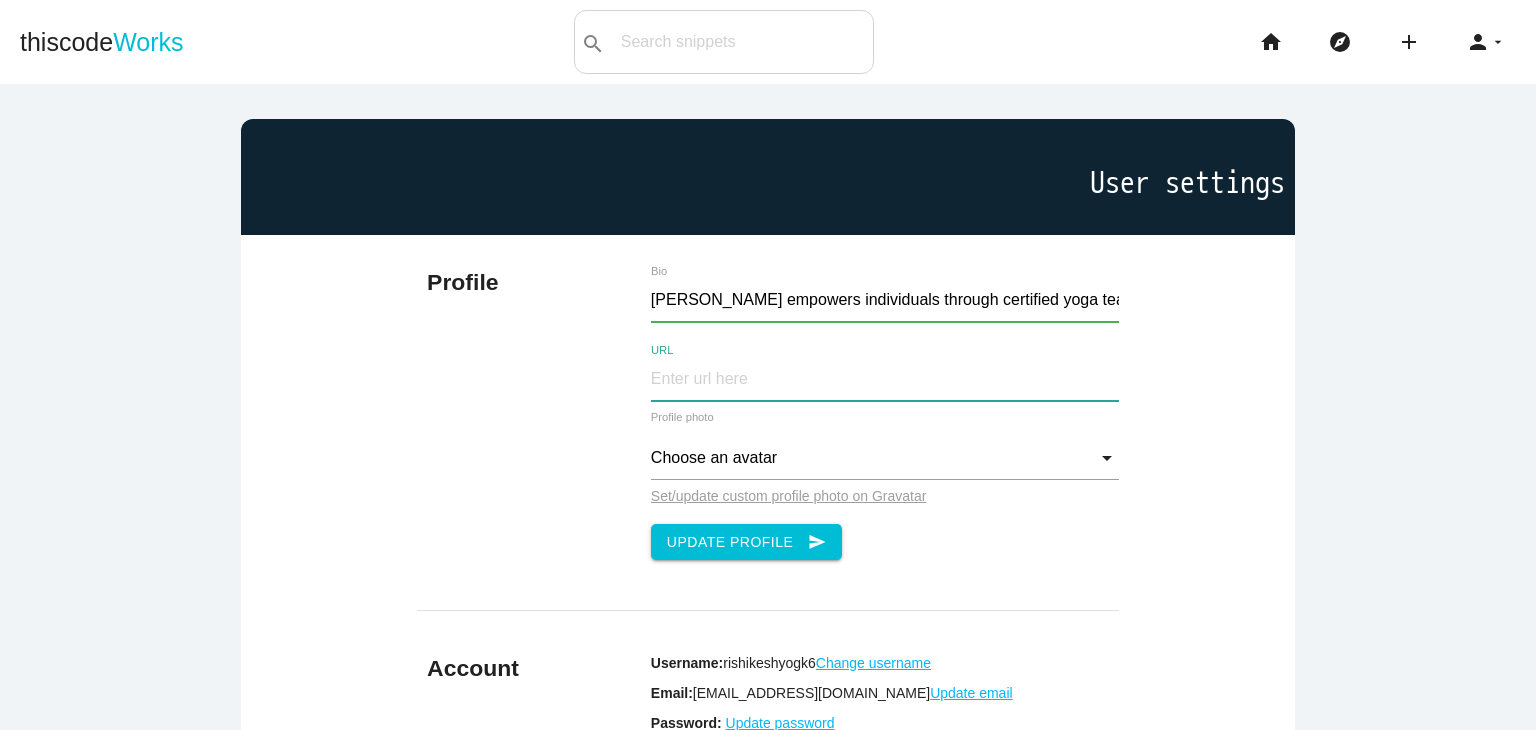 click on "URL" at bounding box center [885, 379] 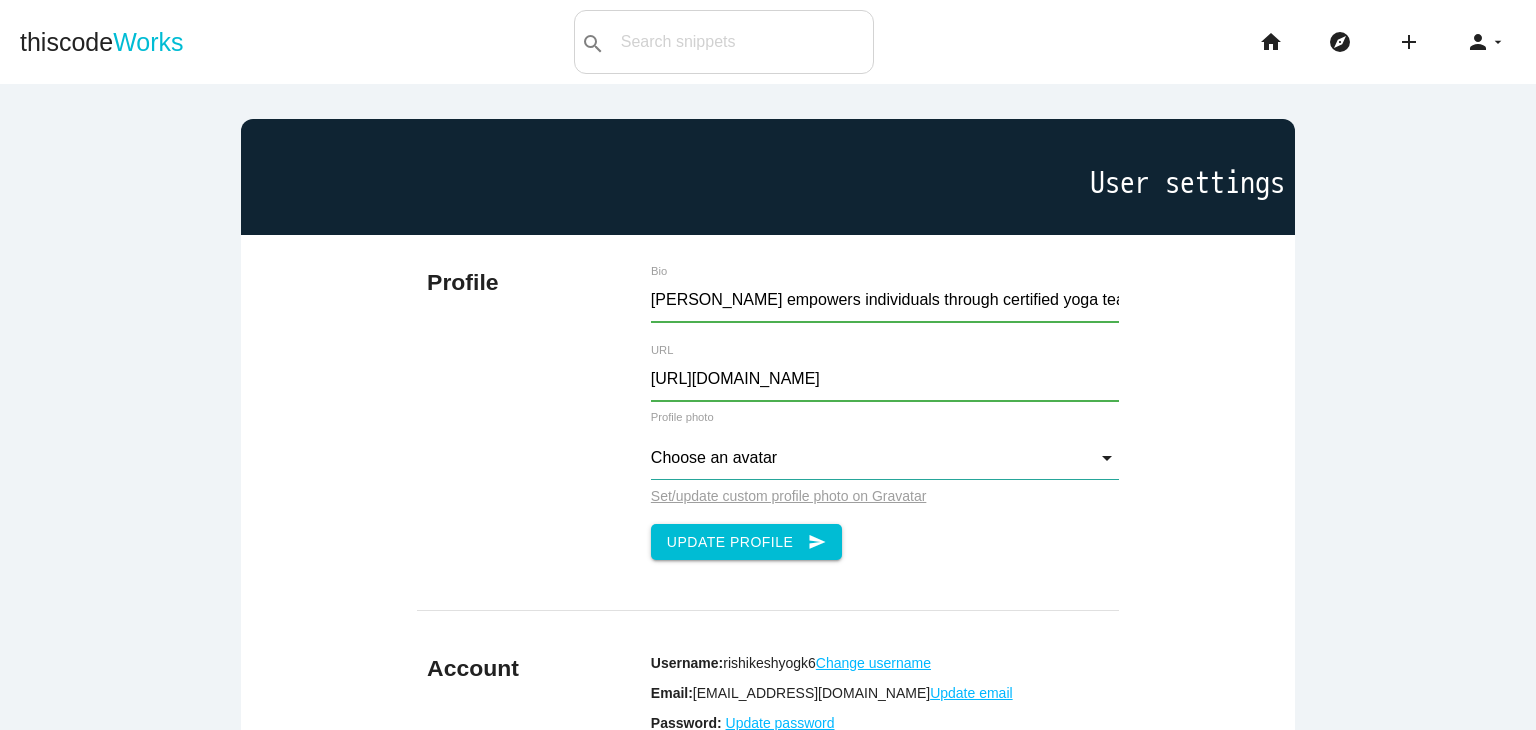 click on "Choose an avatar" at bounding box center [885, 458] 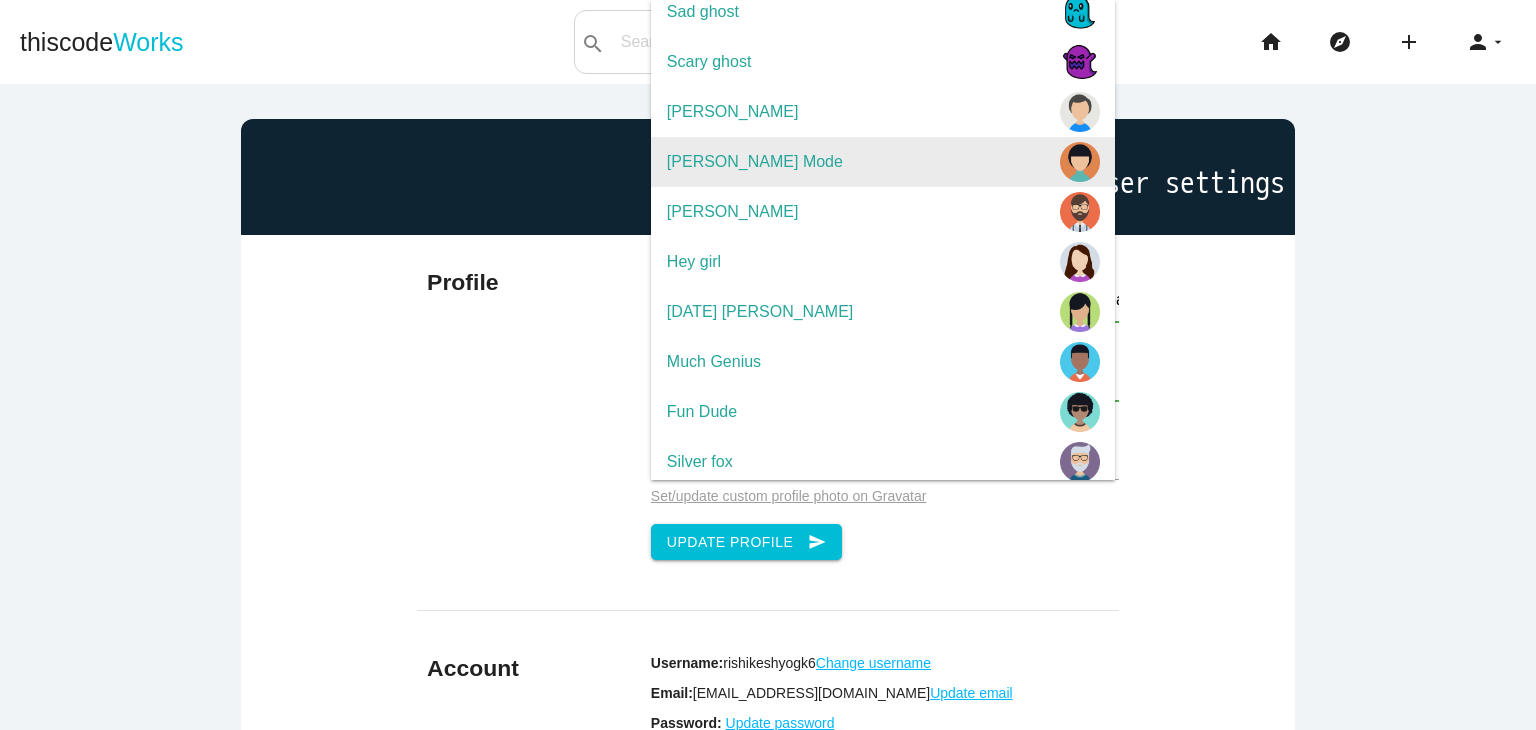 scroll, scrollTop: 162, scrollLeft: 0, axis: vertical 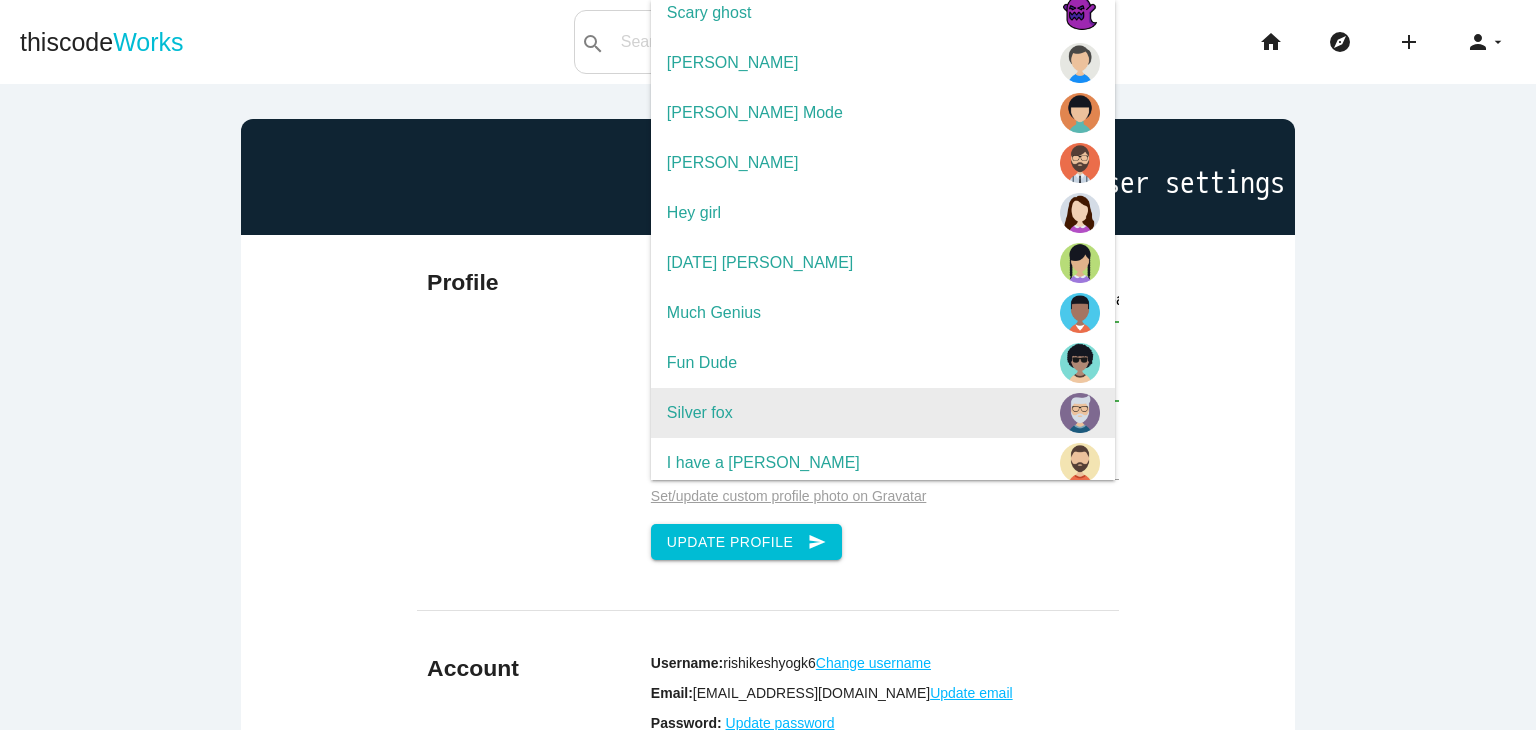 click on "Silver fox" at bounding box center (883, 413) 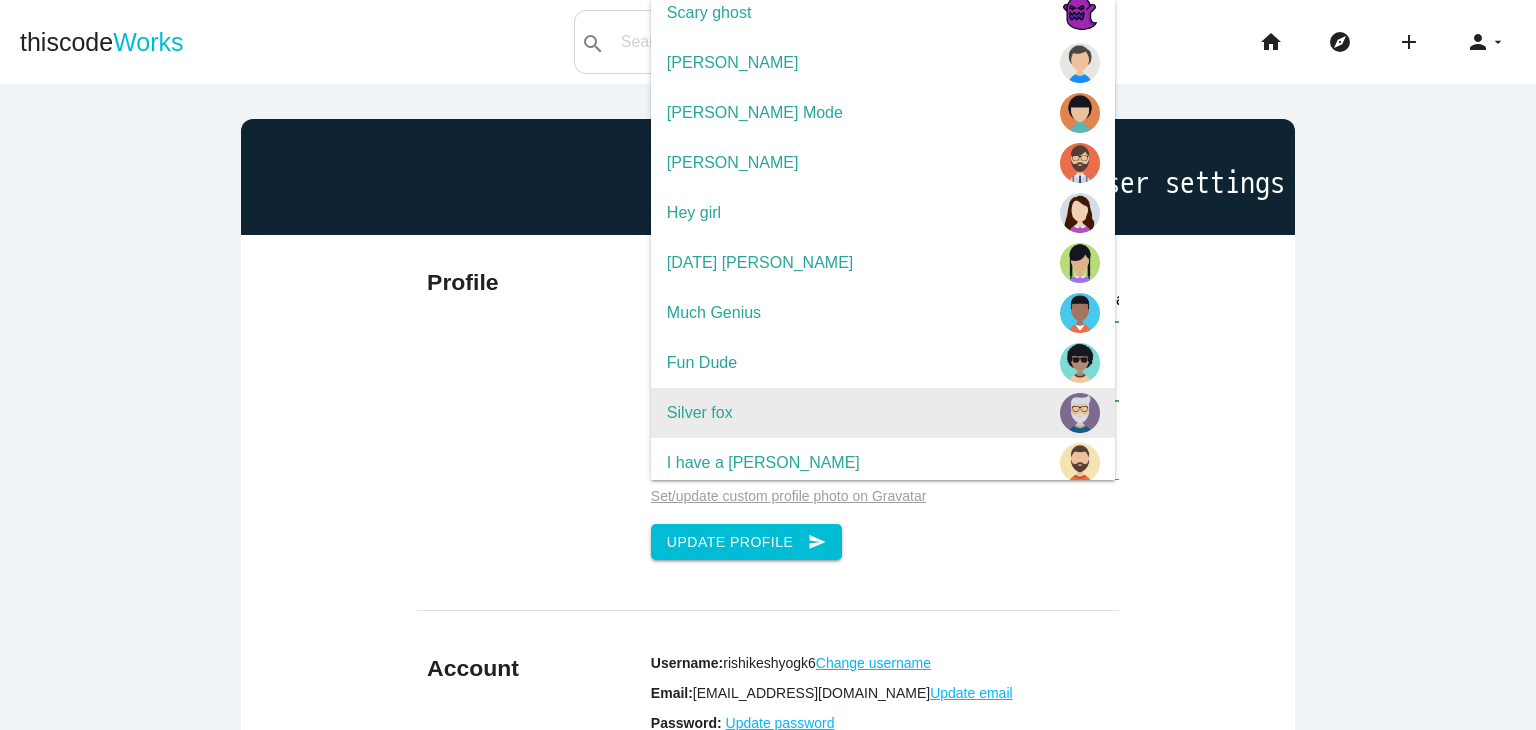 type on "Silver fox" 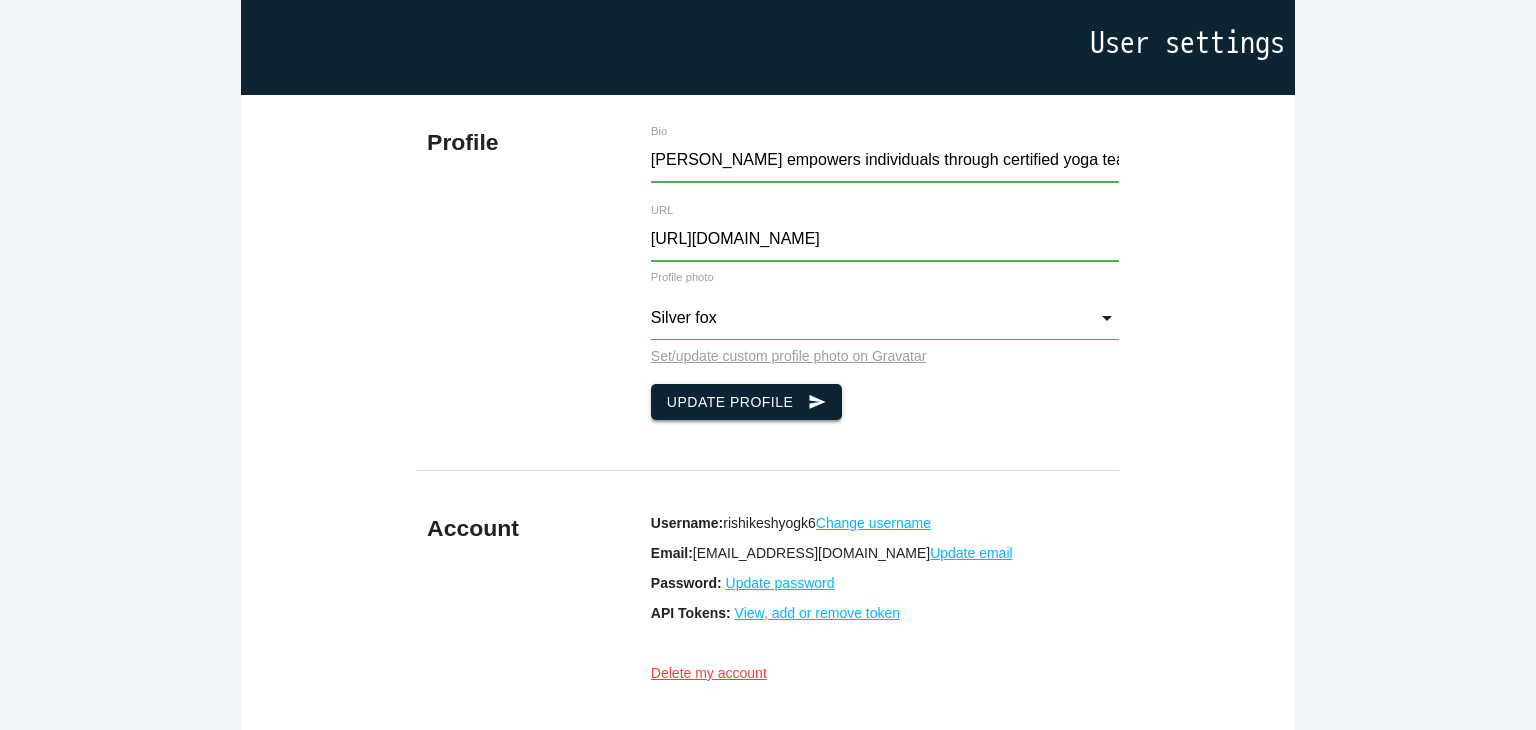 scroll, scrollTop: 139, scrollLeft: 0, axis: vertical 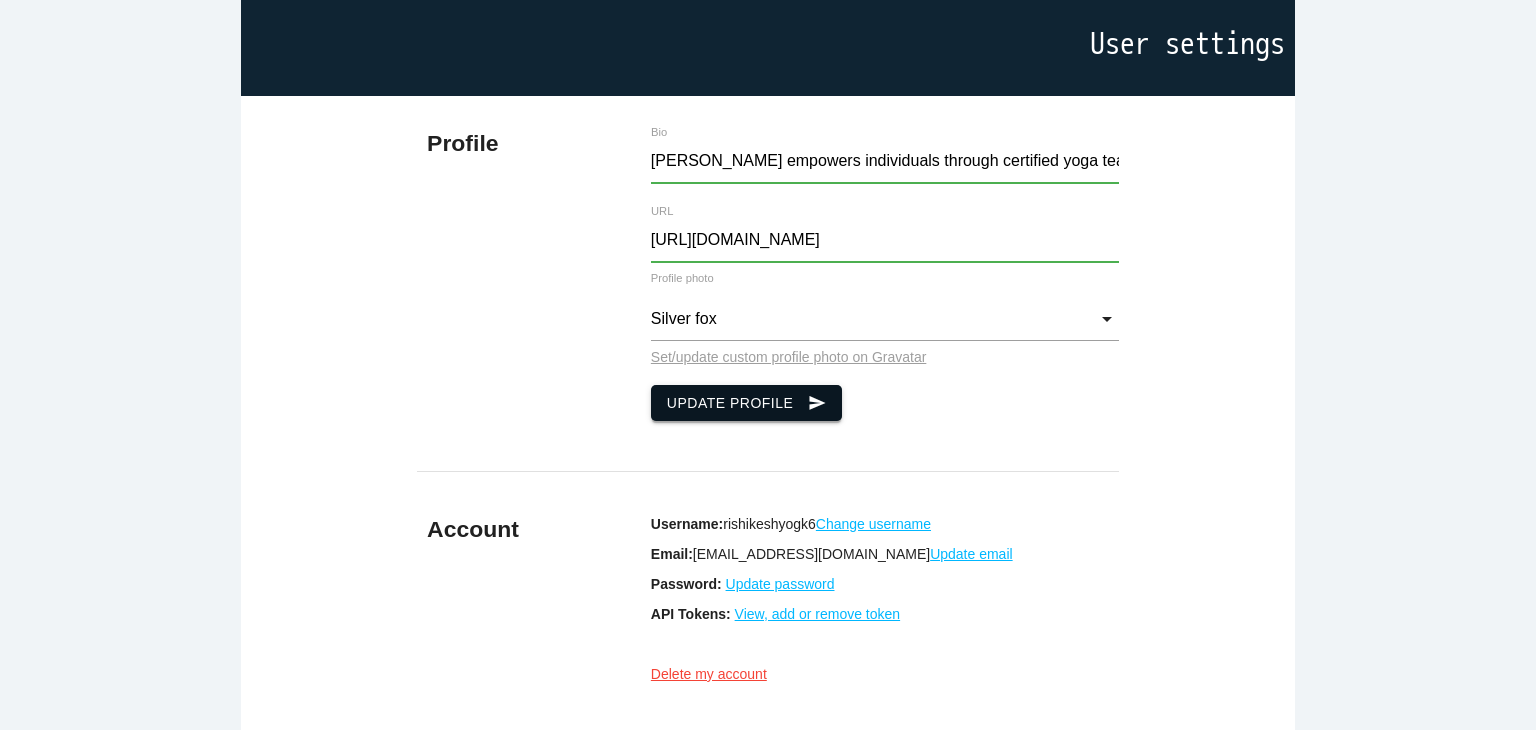 click on "Update Profile send" at bounding box center (747, 403) 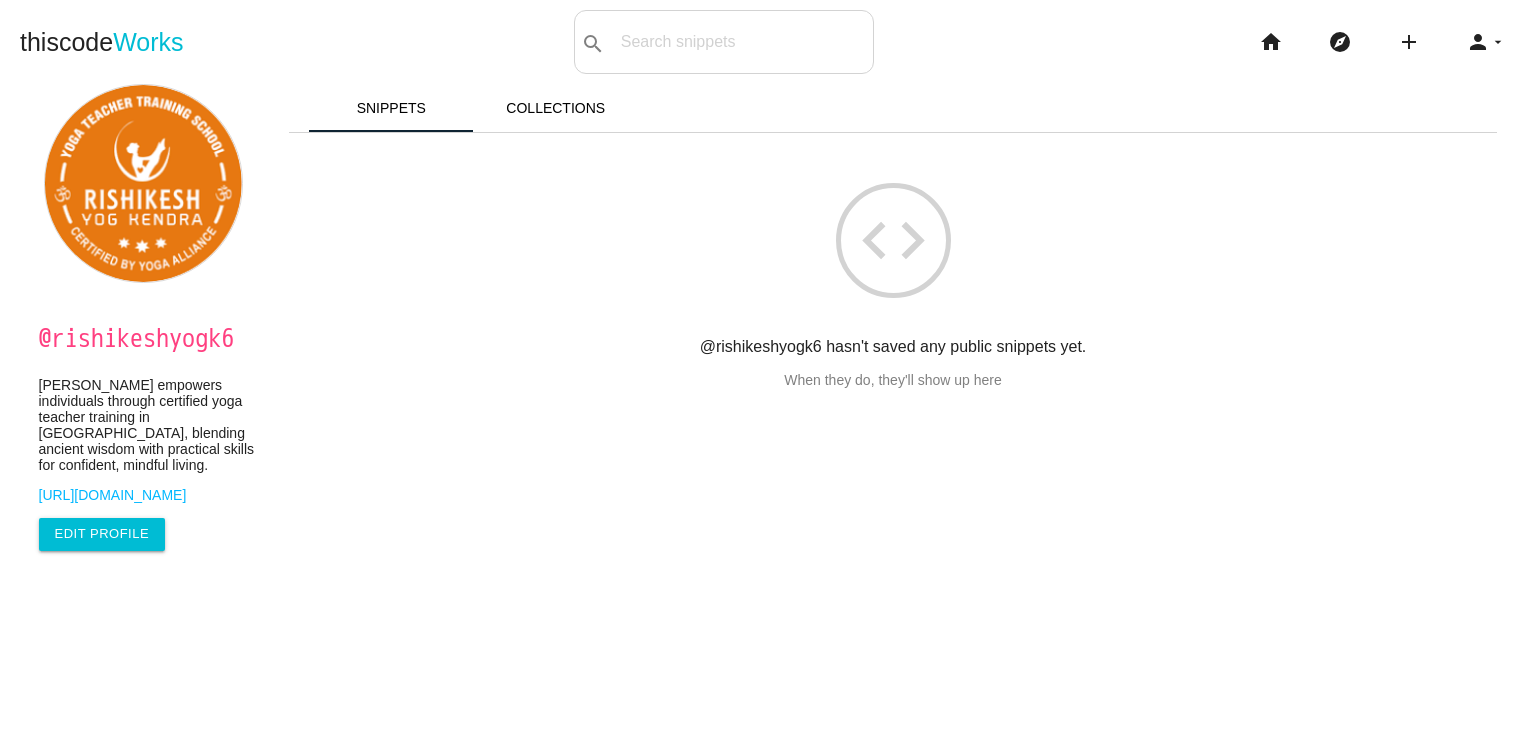 scroll, scrollTop: 0, scrollLeft: 0, axis: both 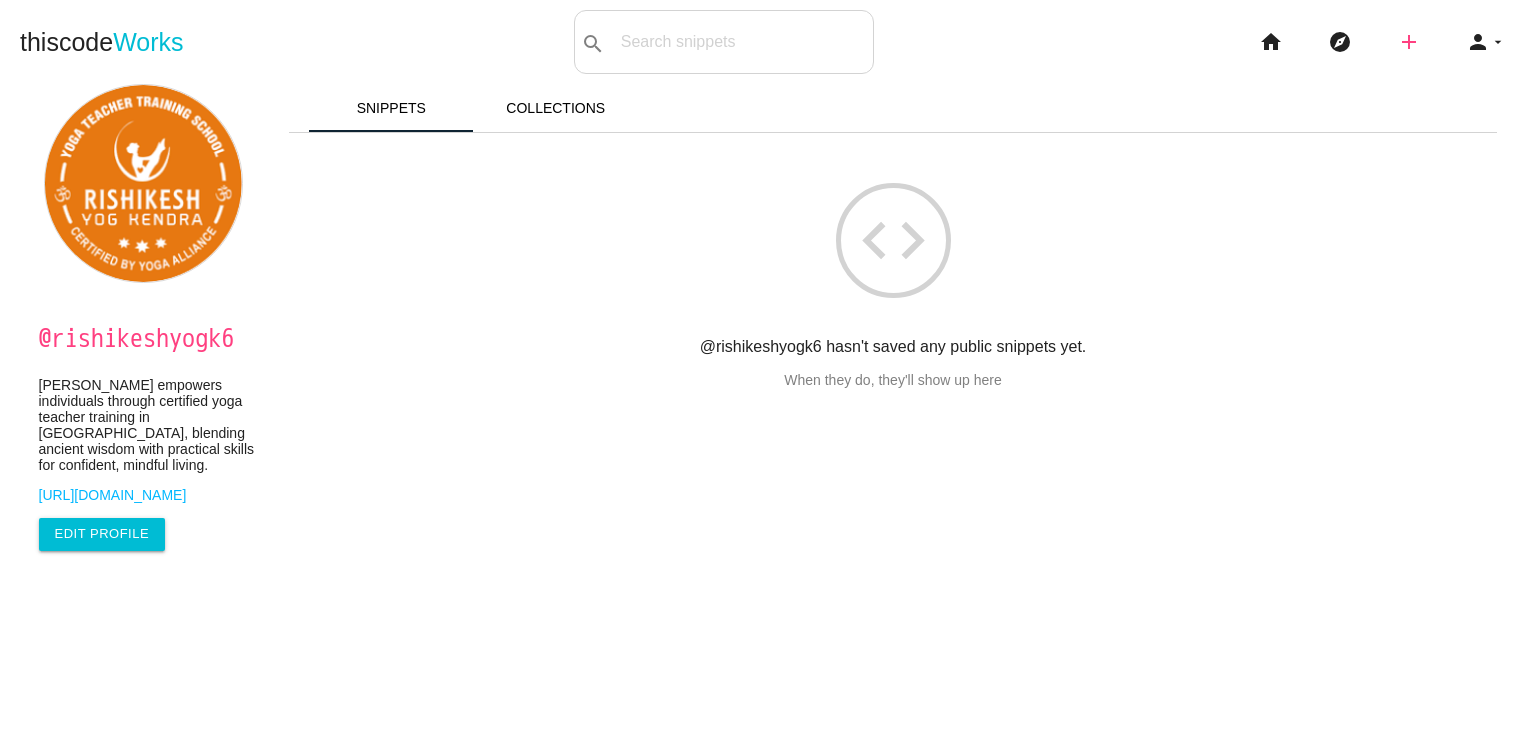 click on "add" at bounding box center (1409, 42) 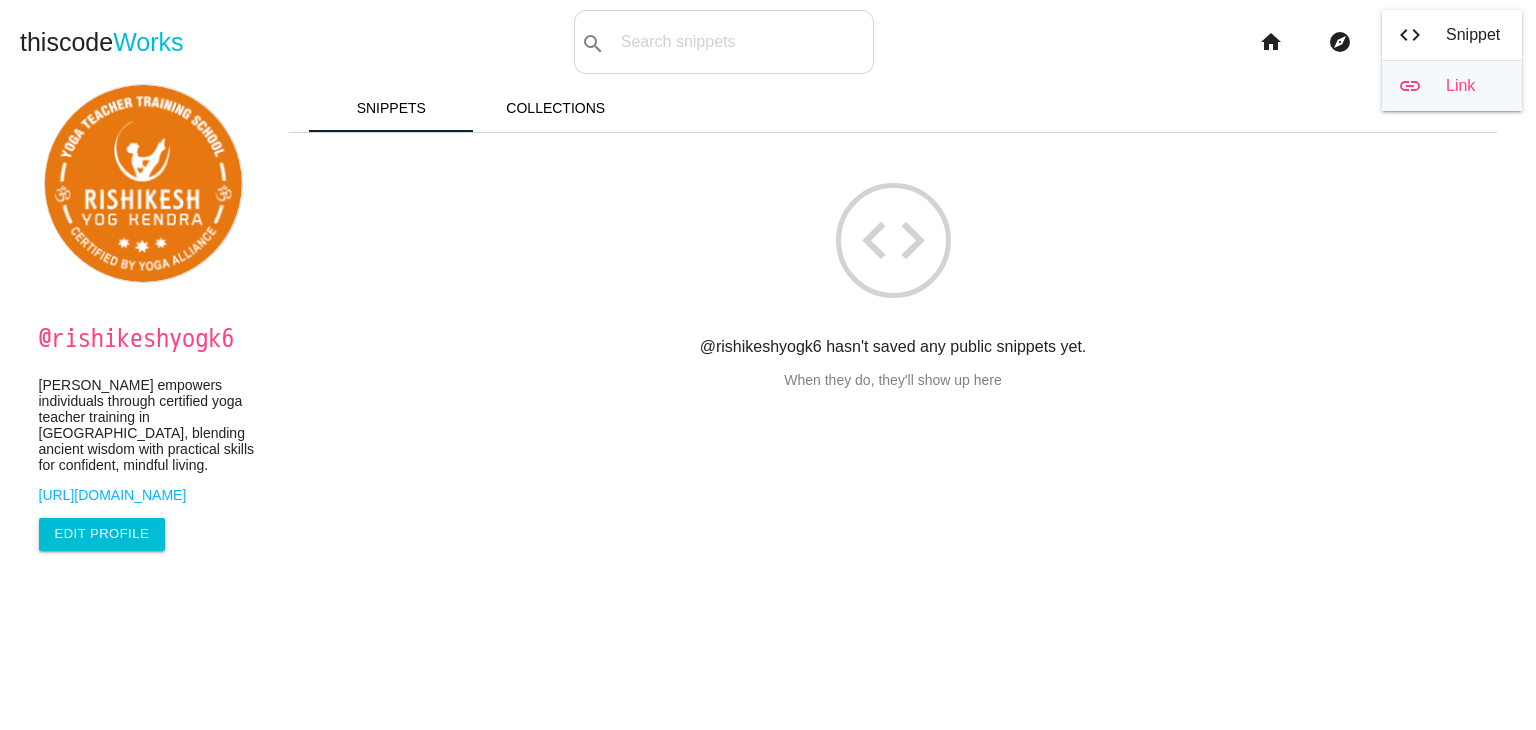 click on "link Link" at bounding box center [1452, 86] 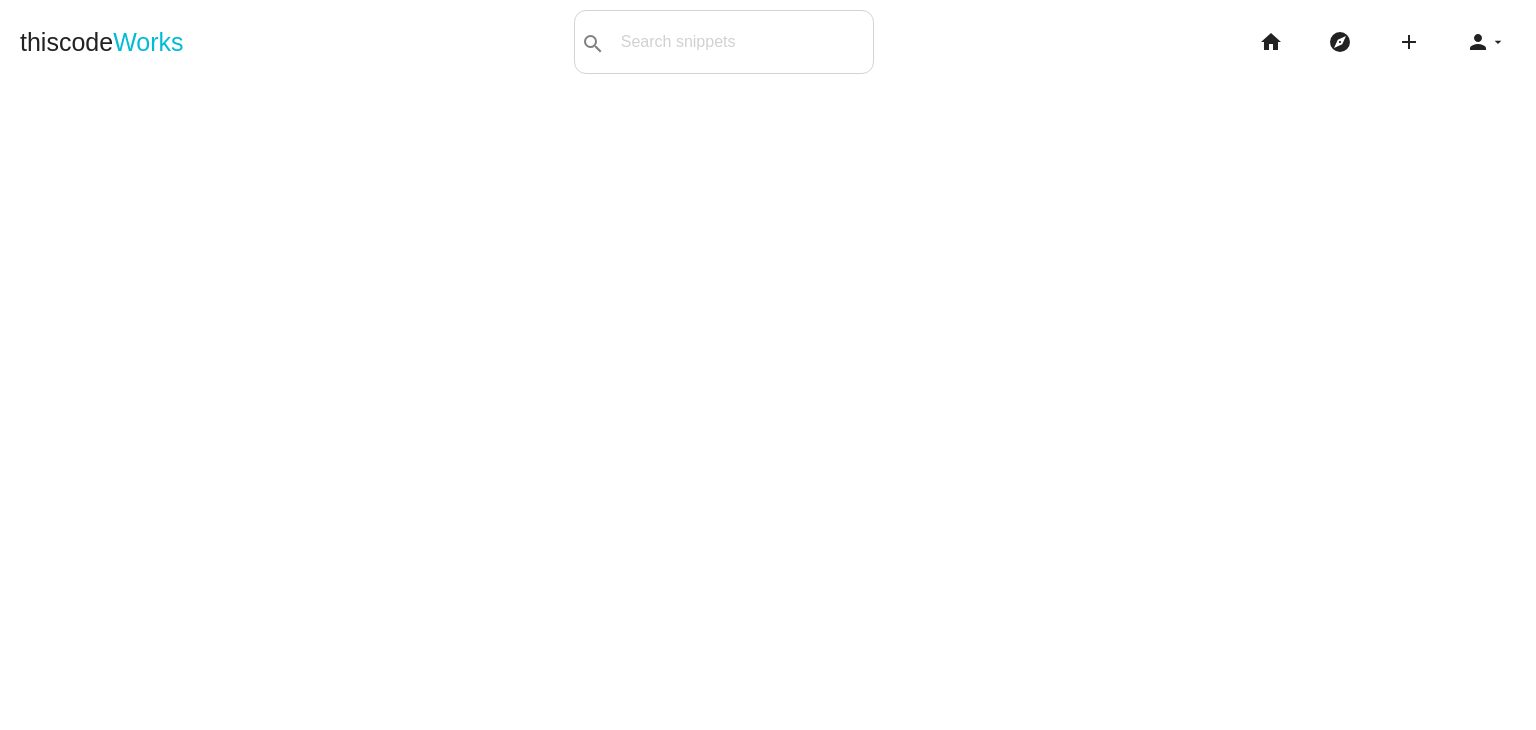 scroll, scrollTop: 0, scrollLeft: 0, axis: both 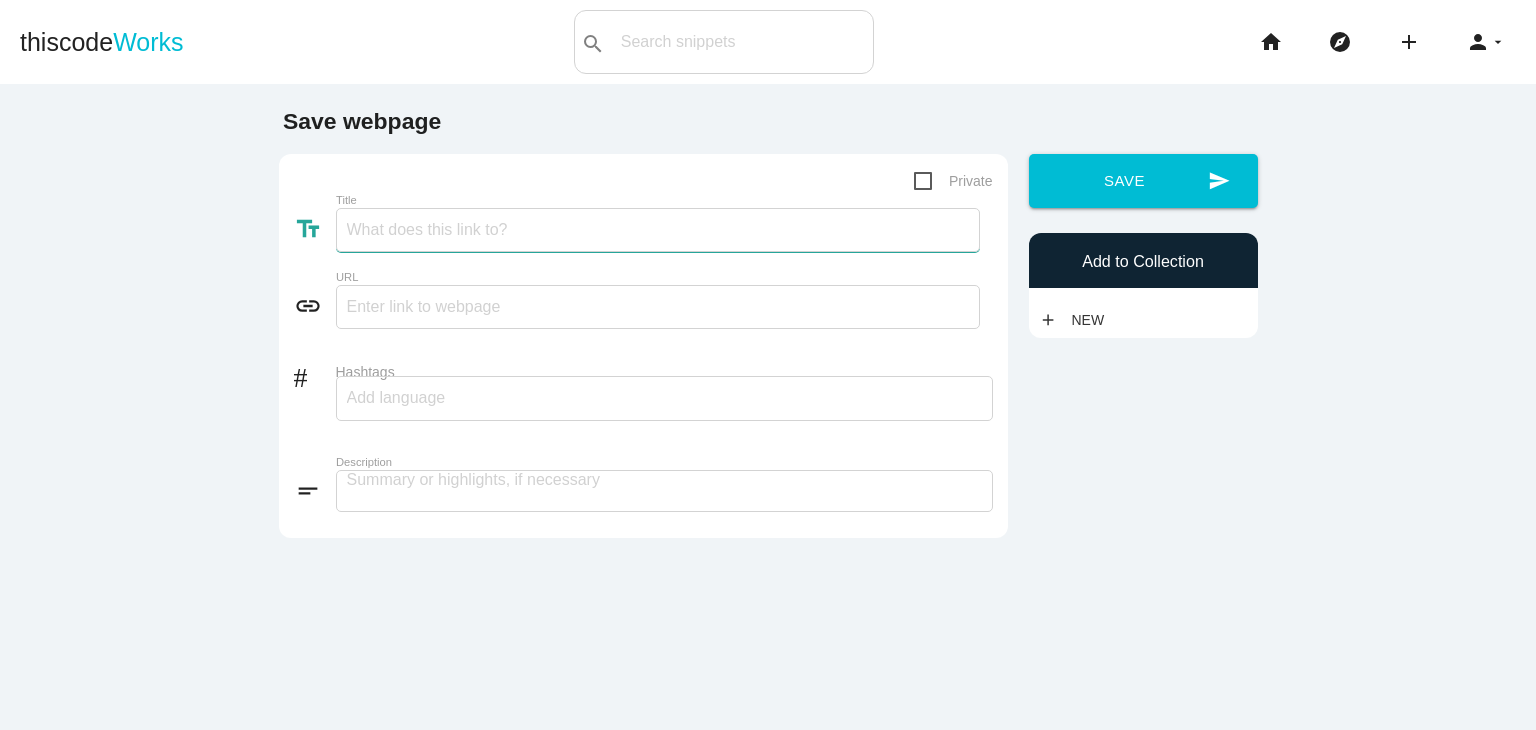 click on "Title" at bounding box center (658, 230) 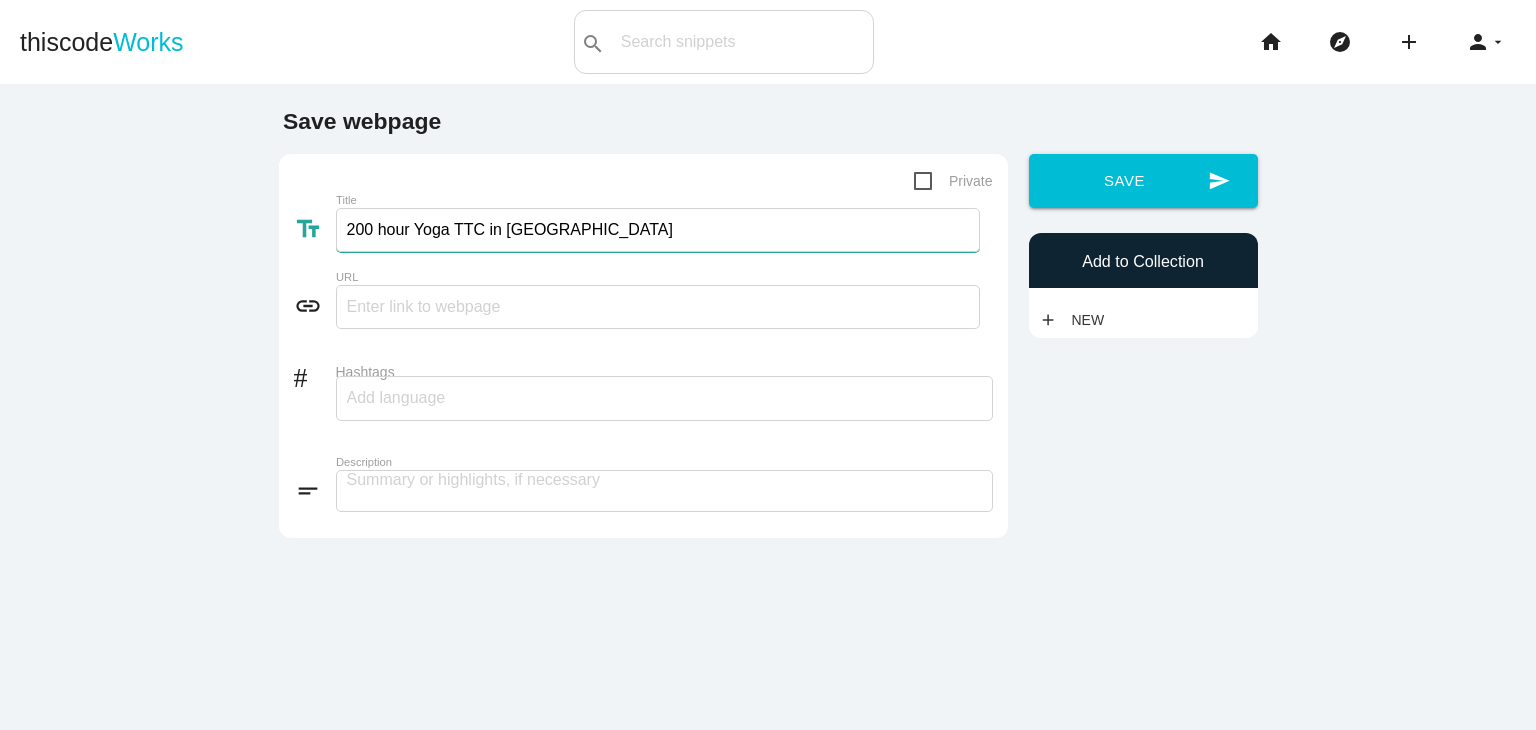 type on "200 hour Yoga TTC in [GEOGRAPHIC_DATA]" 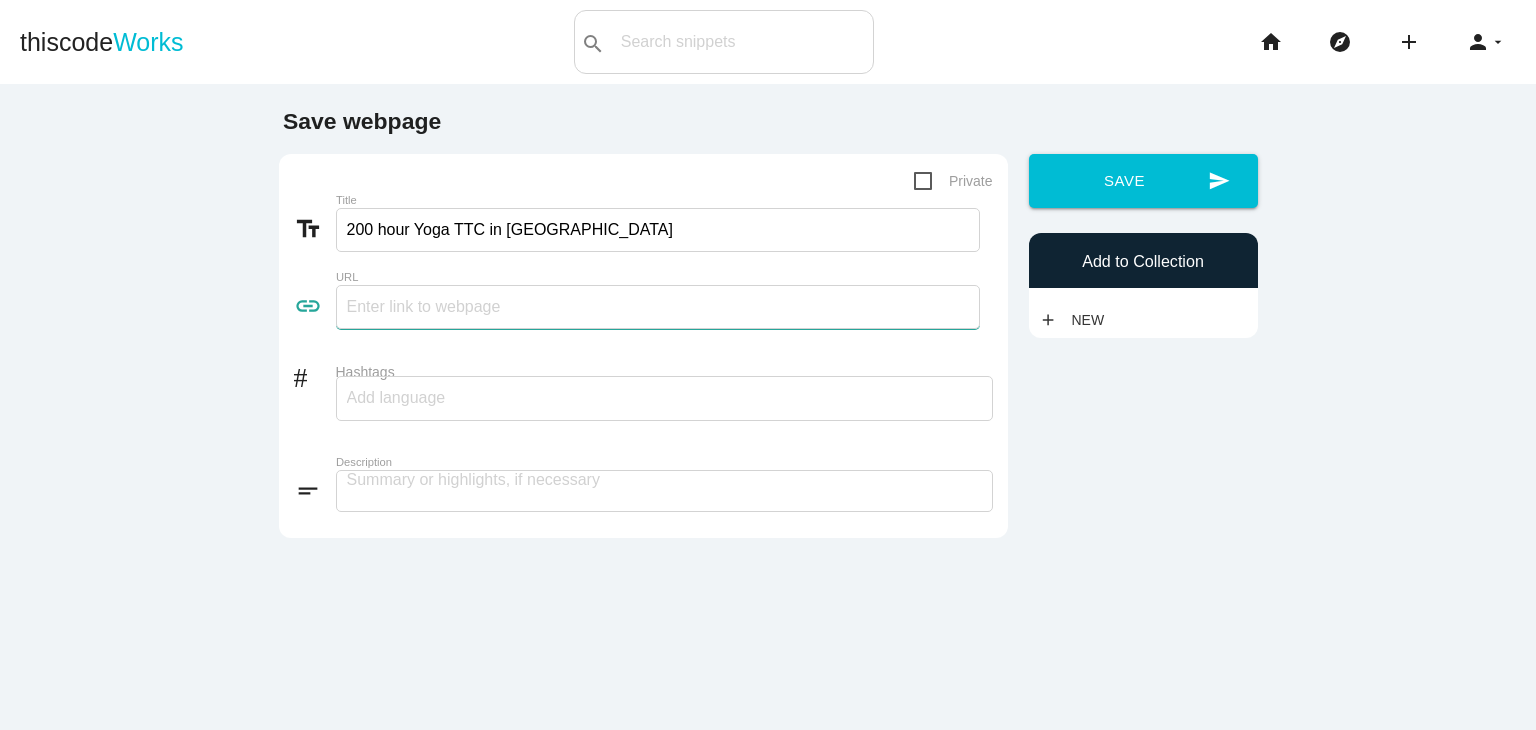 click at bounding box center [658, 307] 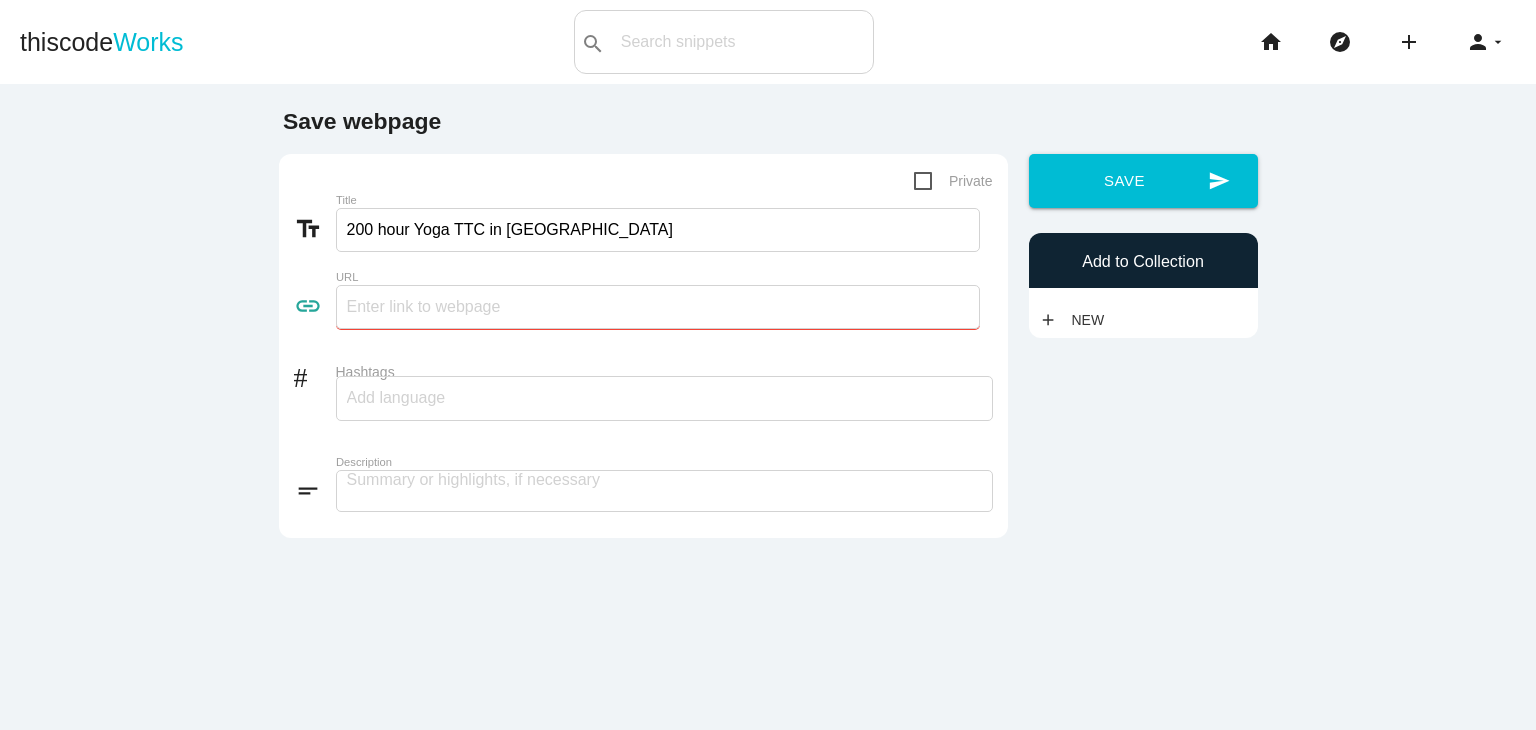 click at bounding box center [658, 307] 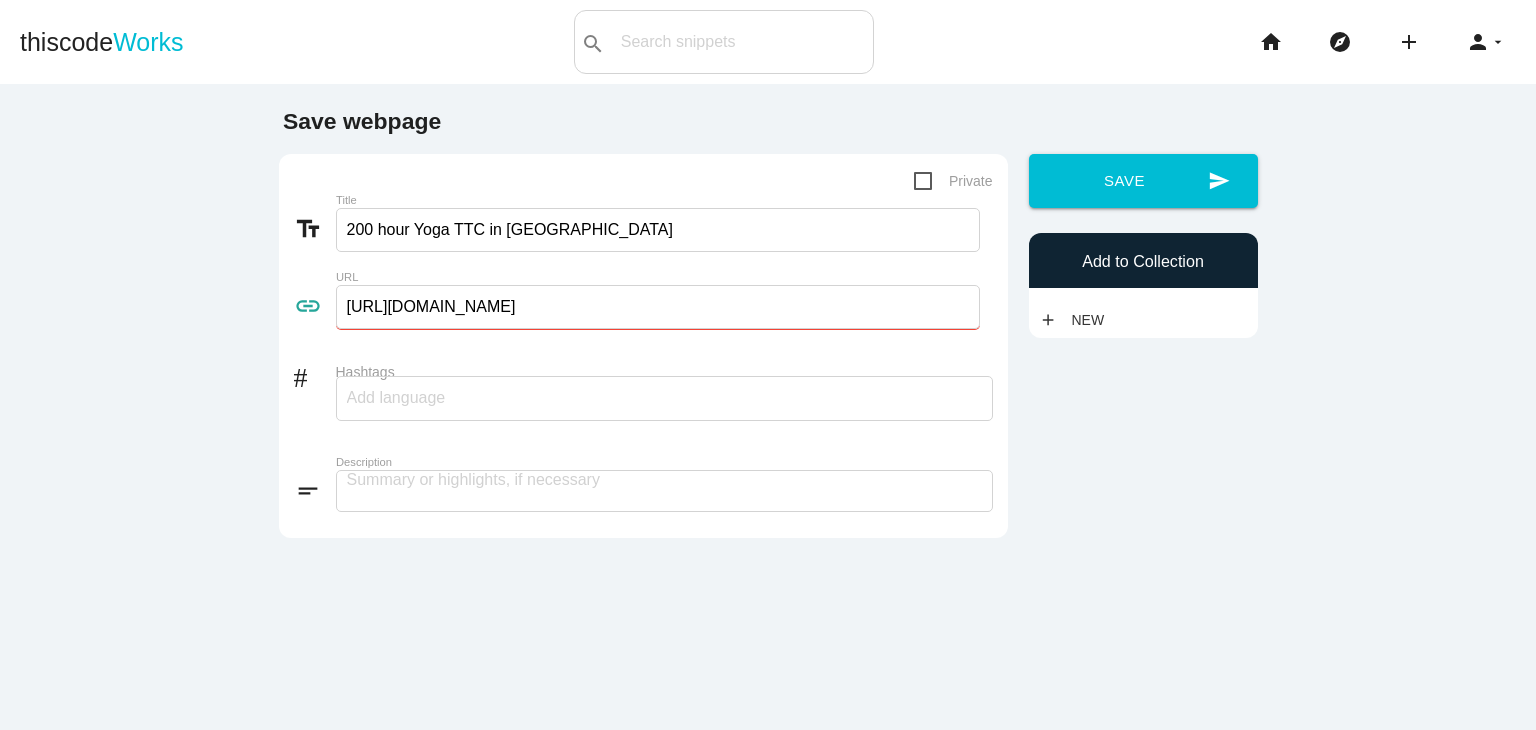 type on "https://rishikeshyogkendra.com/200-hour-yoga-teacher-training-india.php" 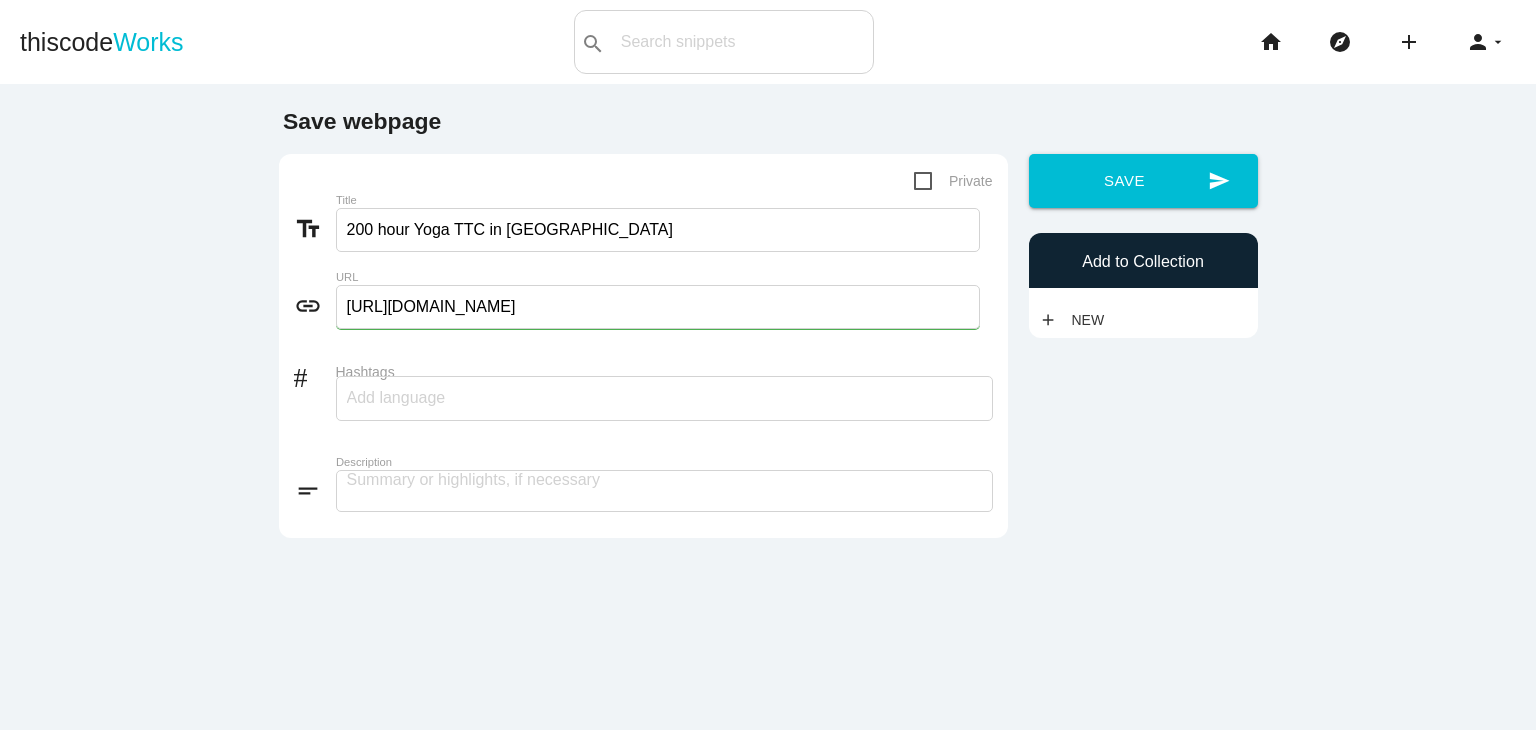 click at bounding box center (664, 398) 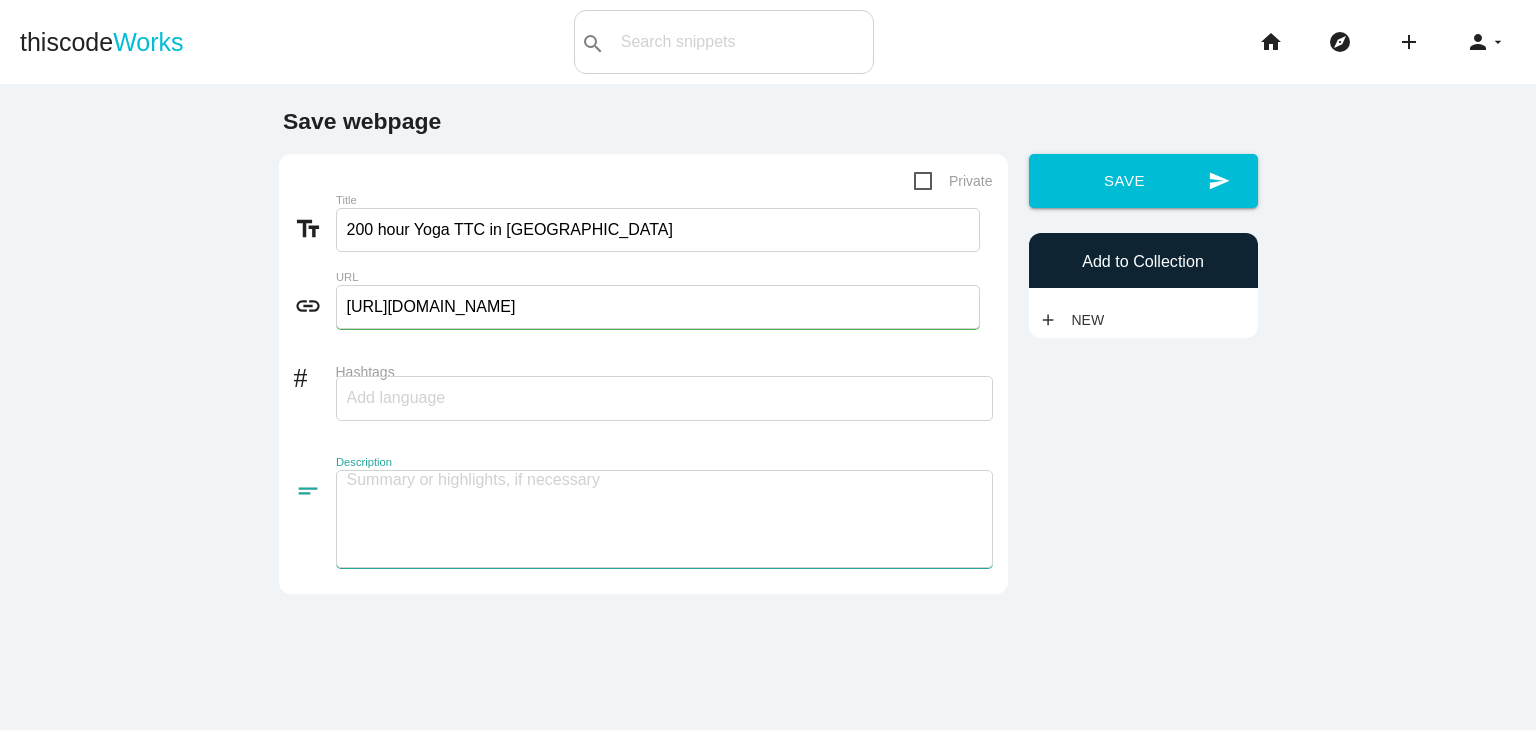 click at bounding box center (664, 519) 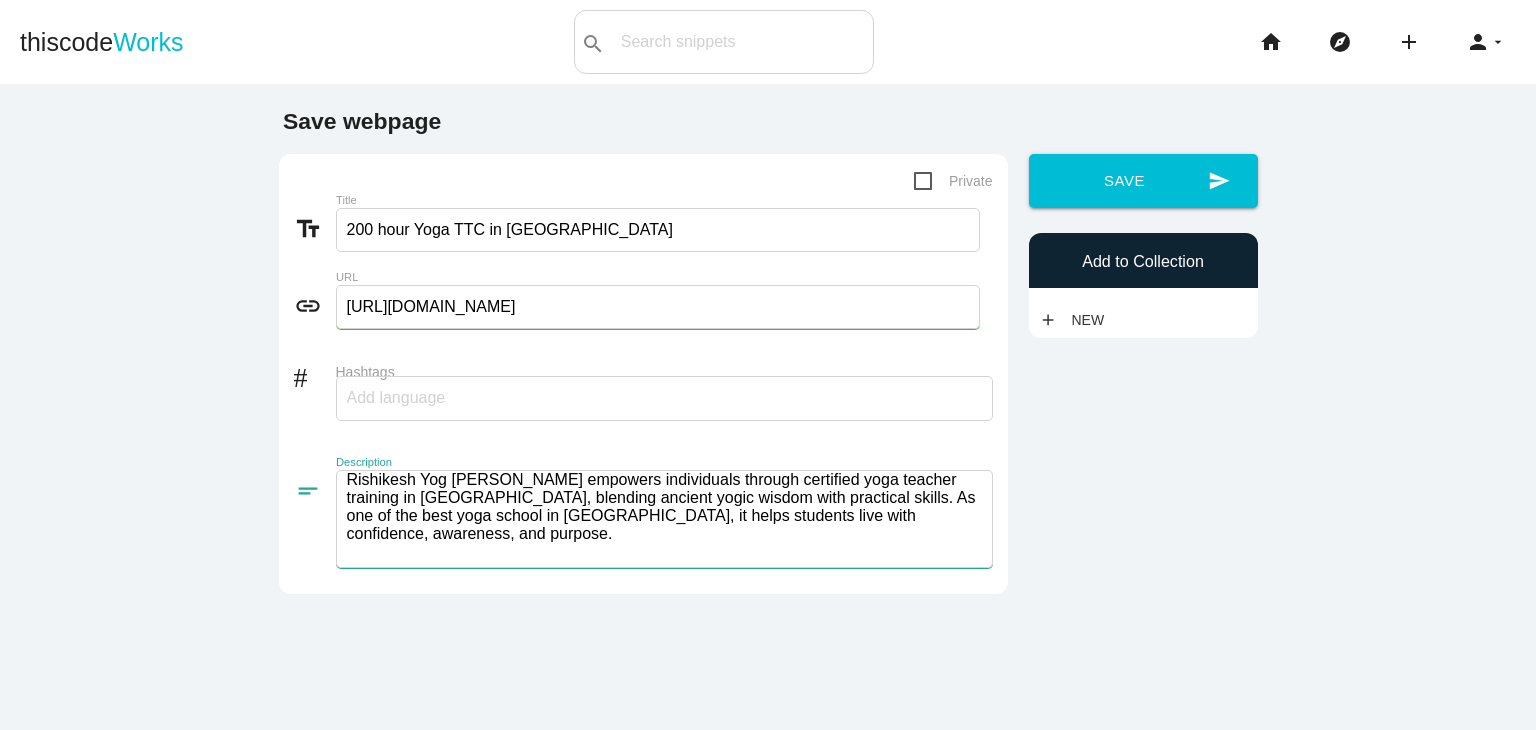 type on "Rishikesh Yog [PERSON_NAME] empowers individuals through certified yoga teacher training in [GEOGRAPHIC_DATA], blending ancient yogic wisdom with practical skills. As one of the best yoga school in [GEOGRAPHIC_DATA], it helps students live with confidence, awareness, and purpose." 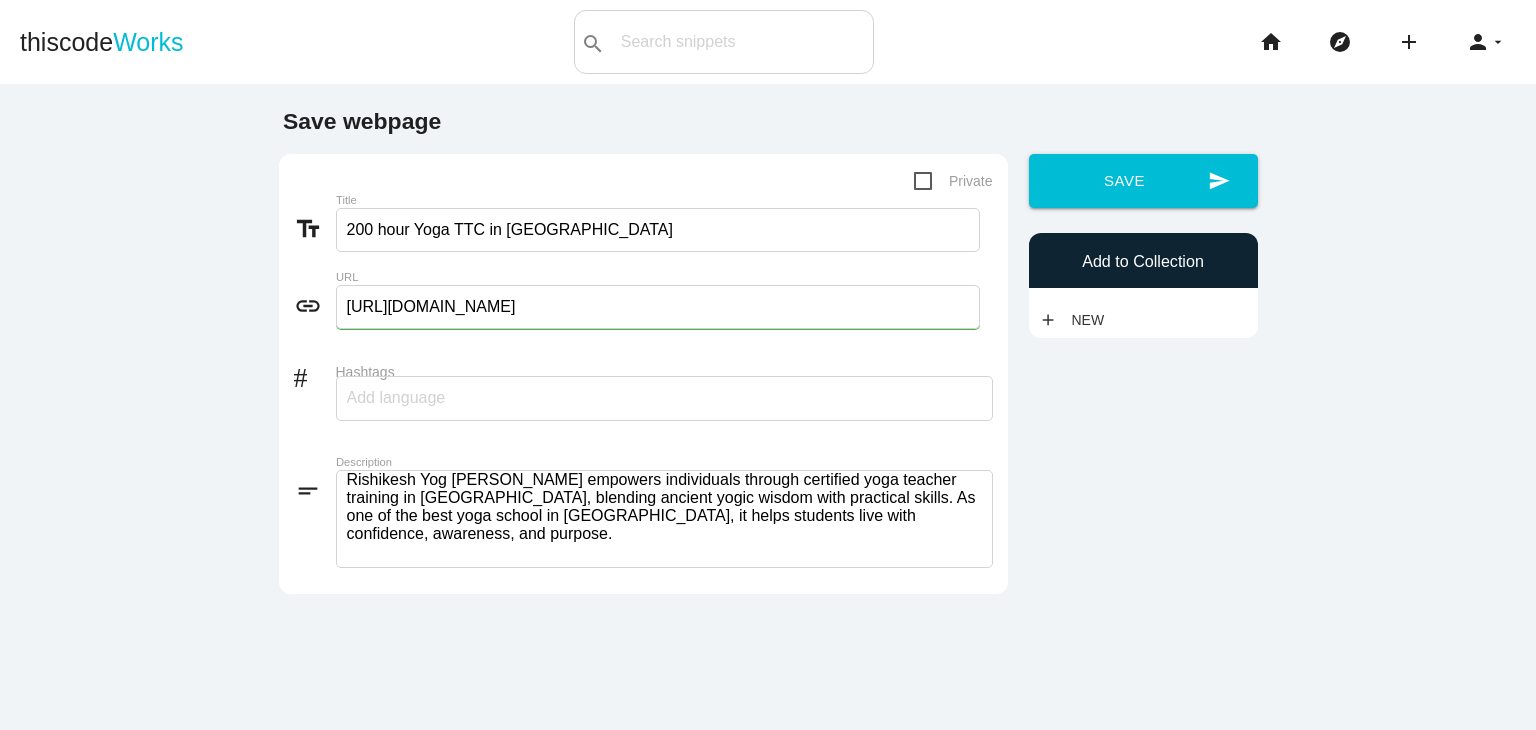 click at bounding box center [664, 398] 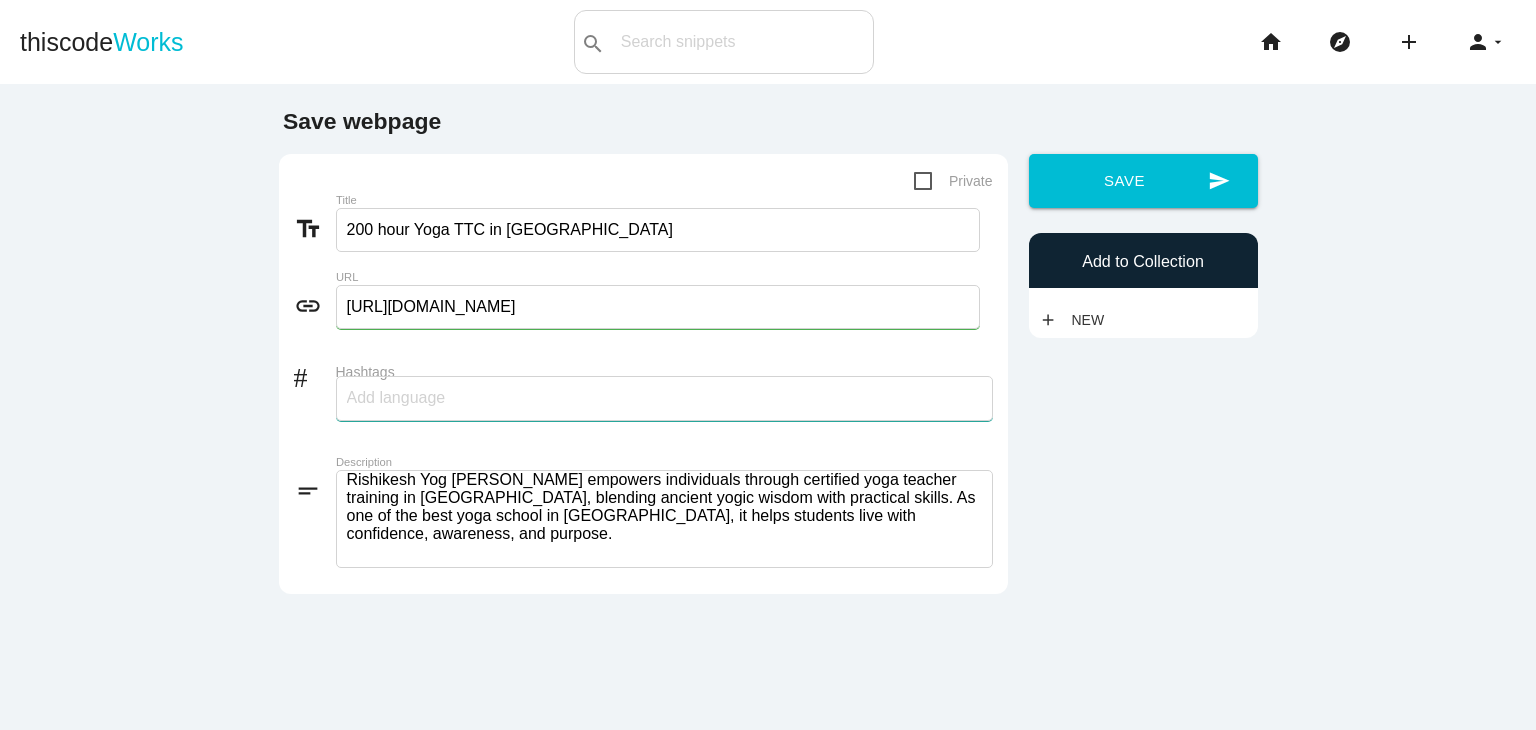 type on "3" 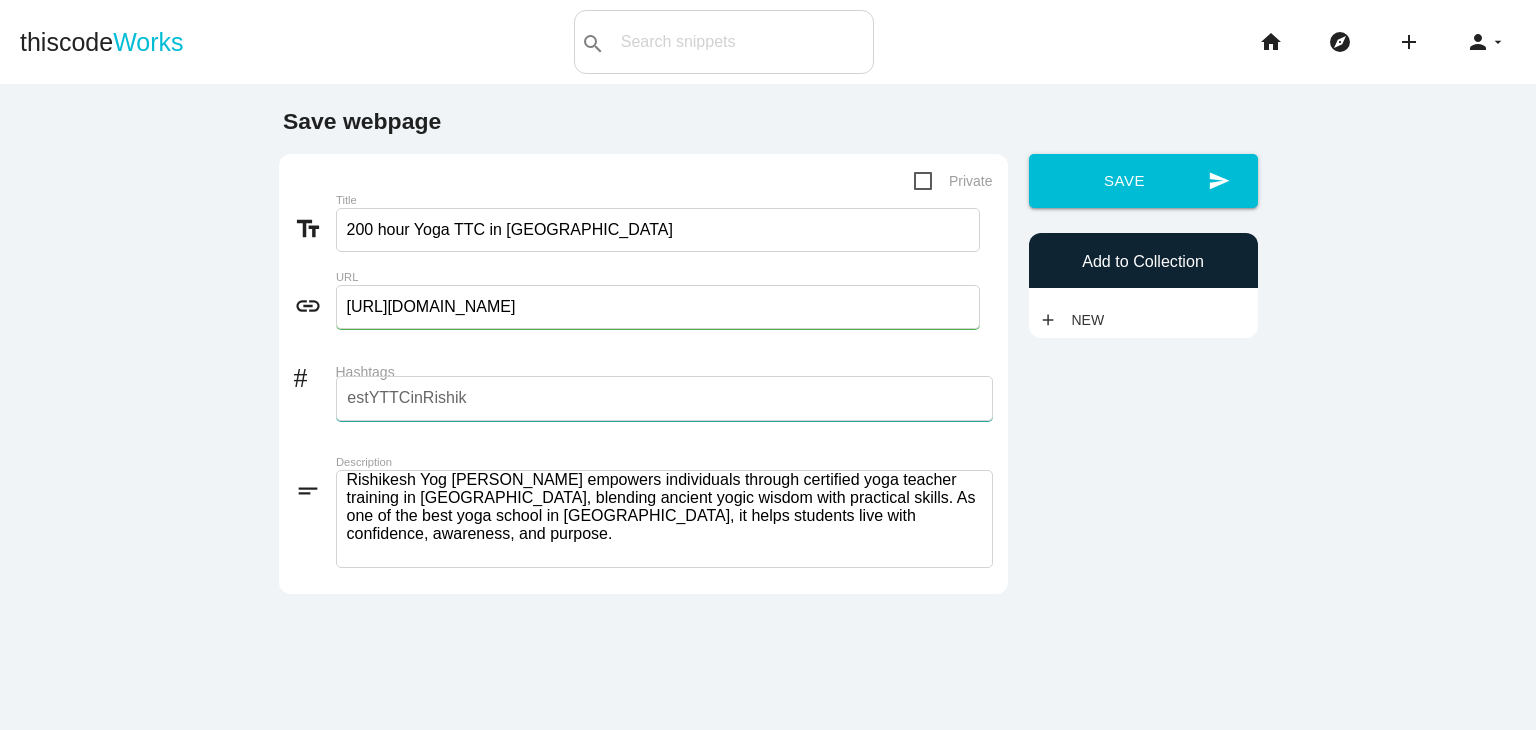 scroll, scrollTop: 0, scrollLeft: 32, axis: horizontal 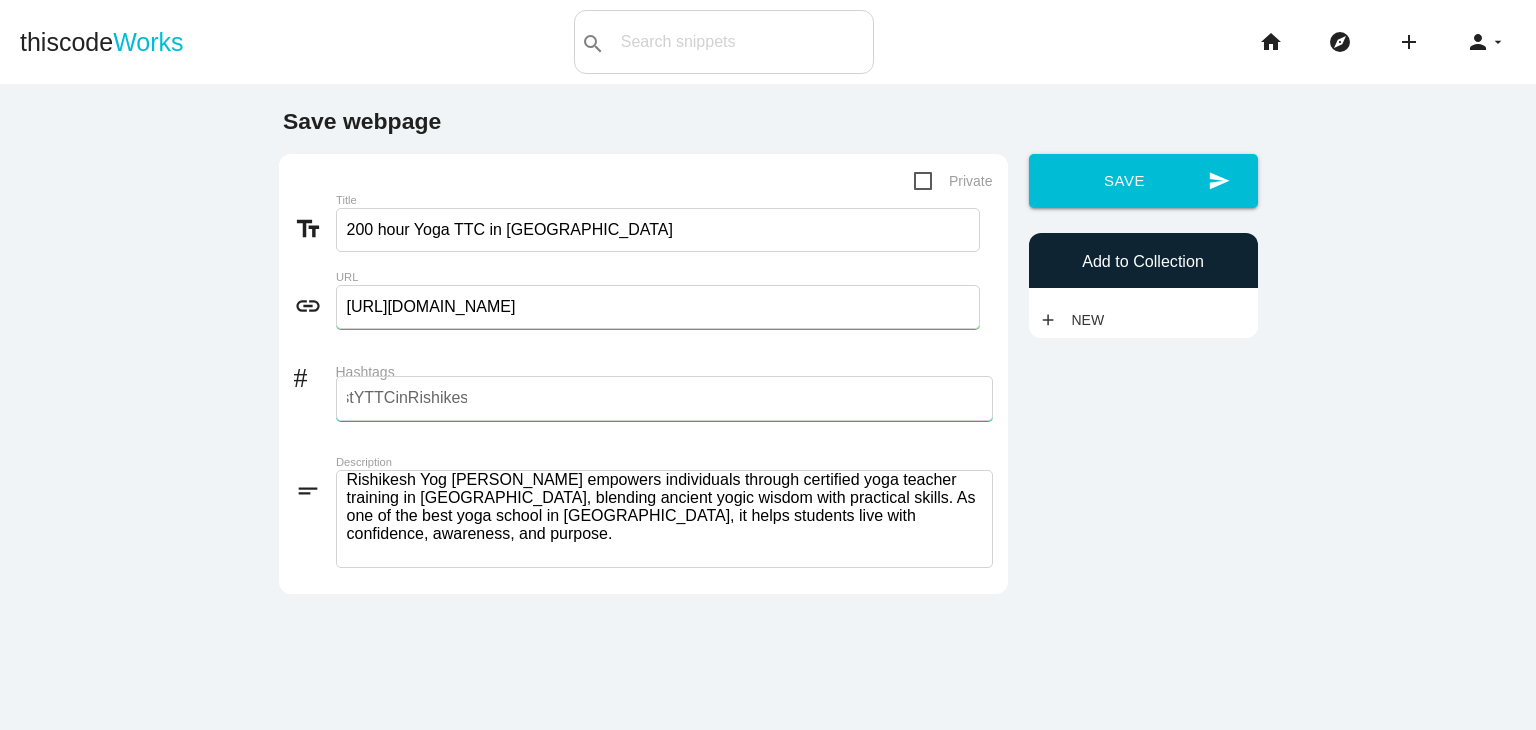 type on "#bestYTTCinRishikesh," 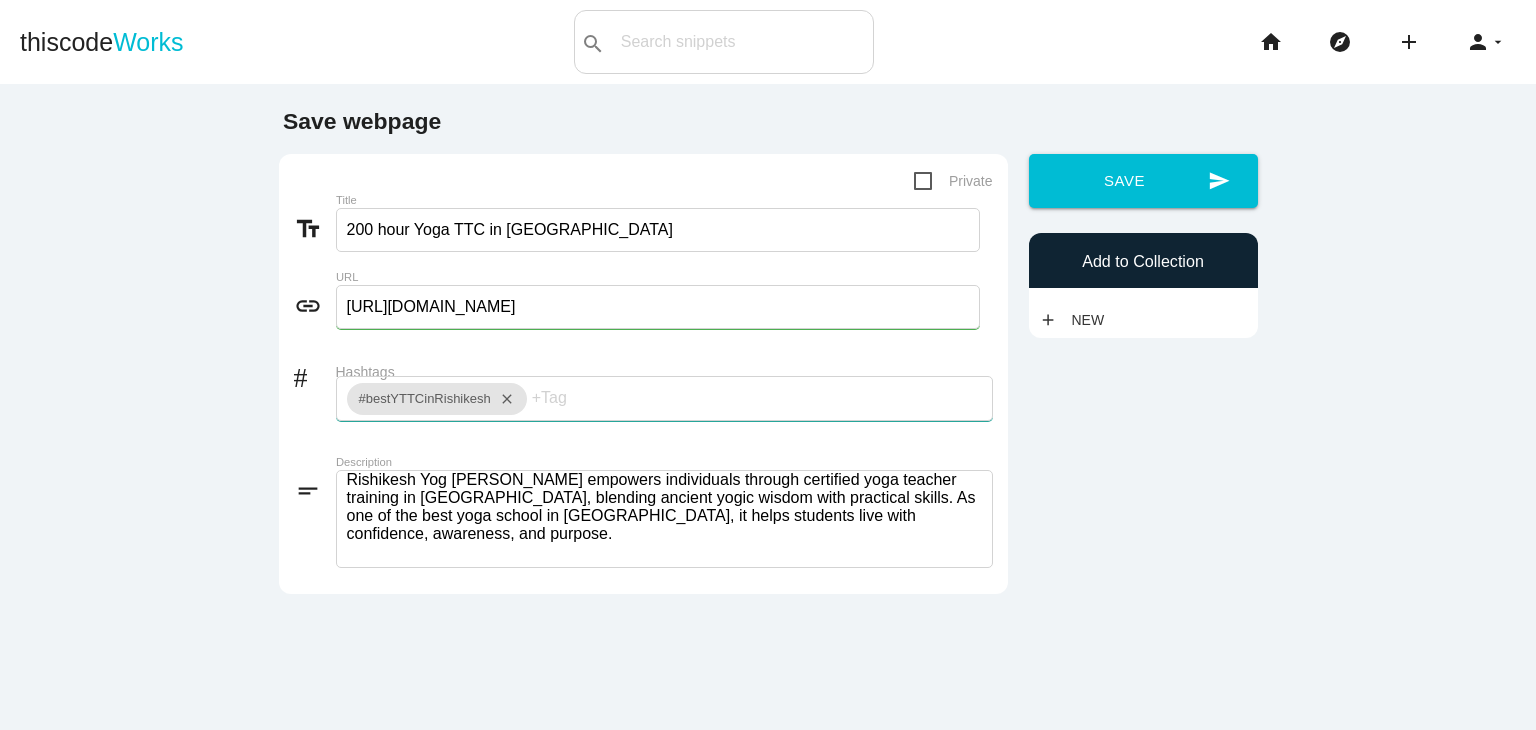 type on "@" 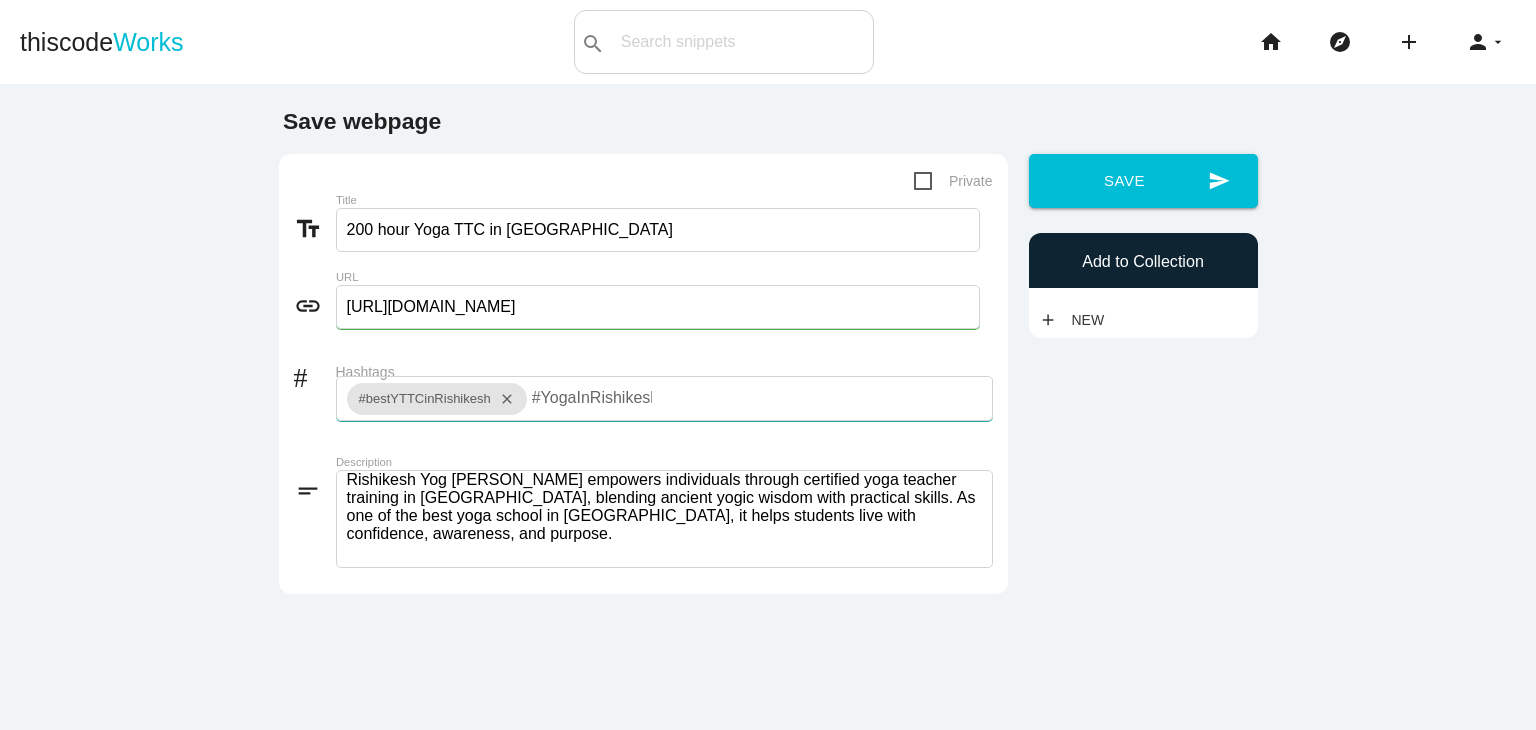 scroll, scrollTop: 0, scrollLeft: 2, axis: horizontal 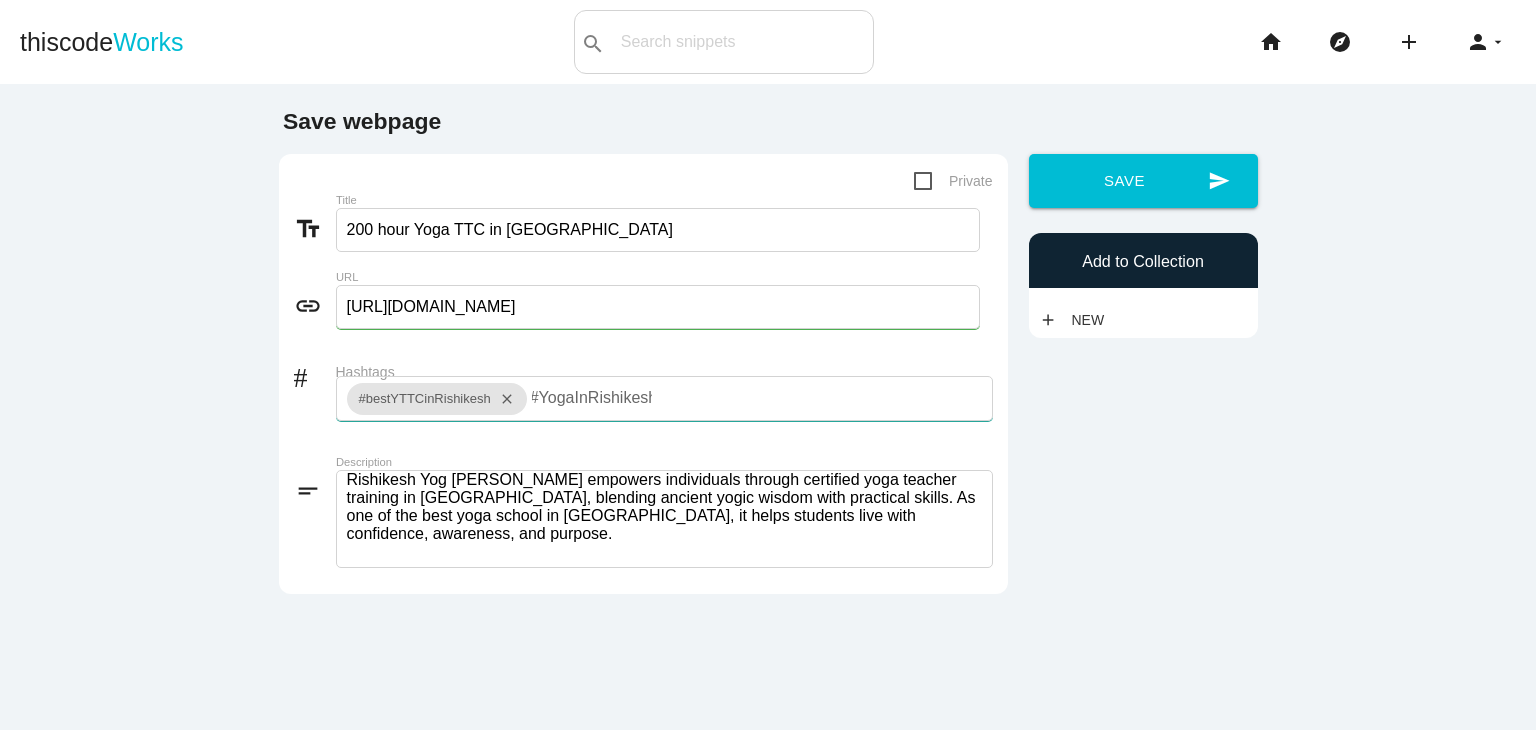type on "#YogaInRishikesh," 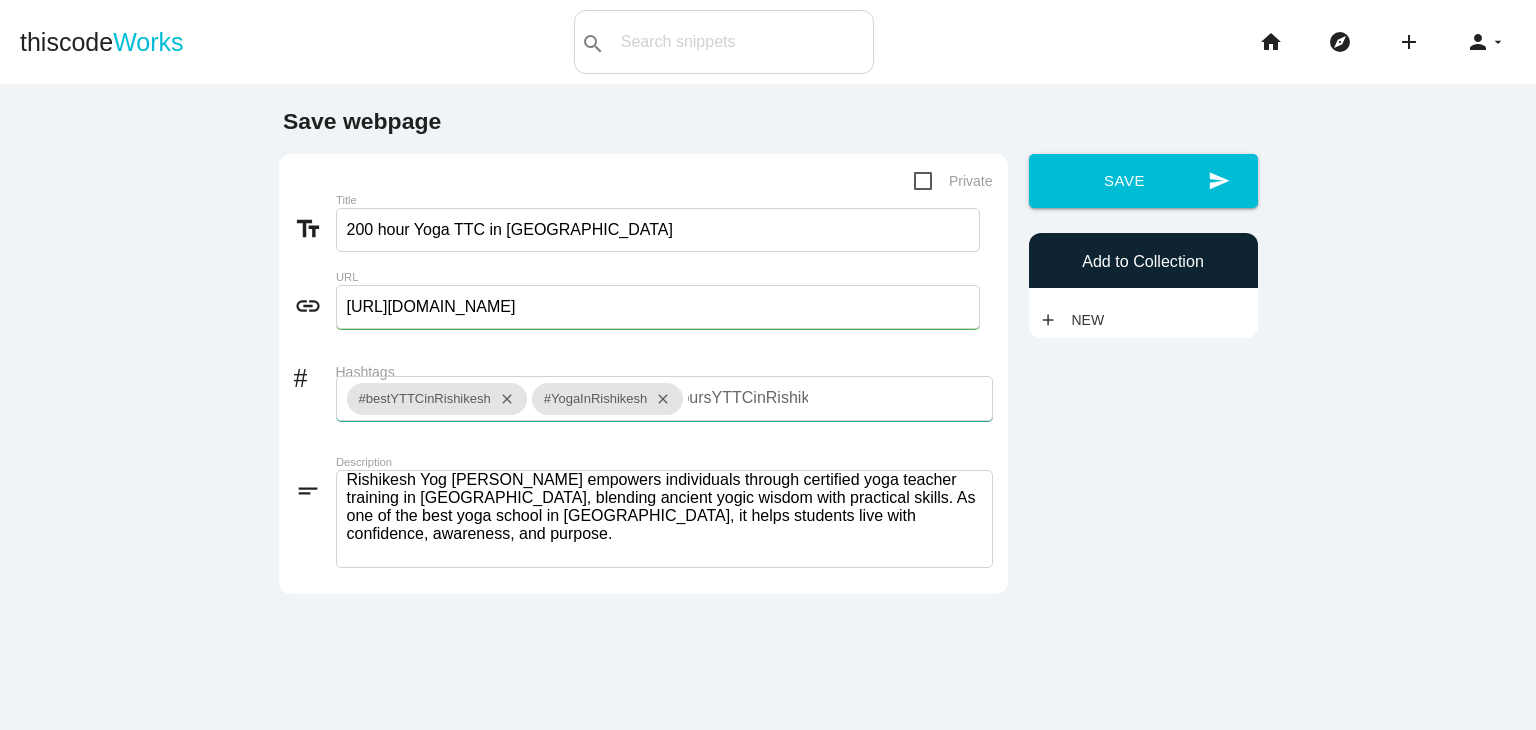 scroll, scrollTop: 0, scrollLeft: 71, axis: horizontal 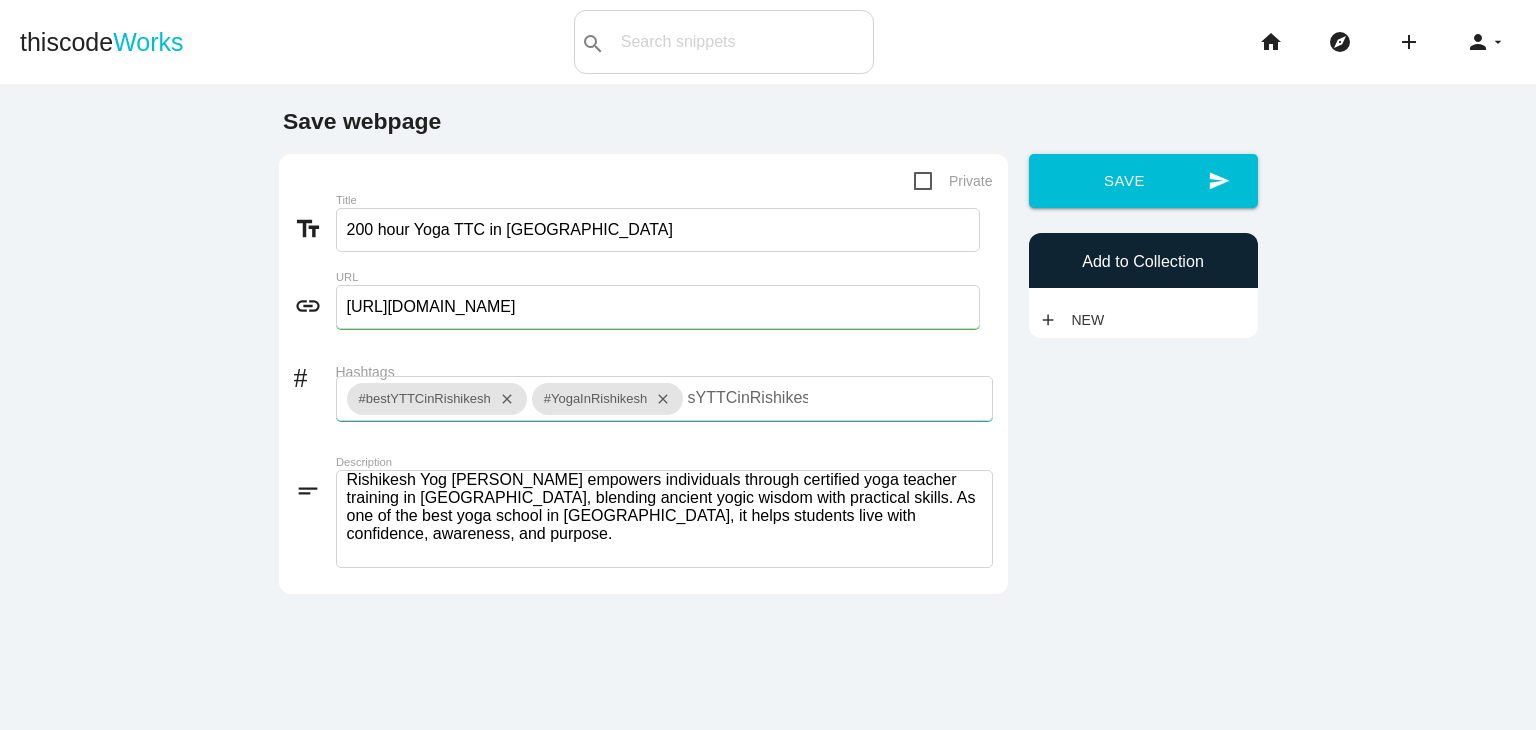 type on "#200HoursYTTCinRishikesh," 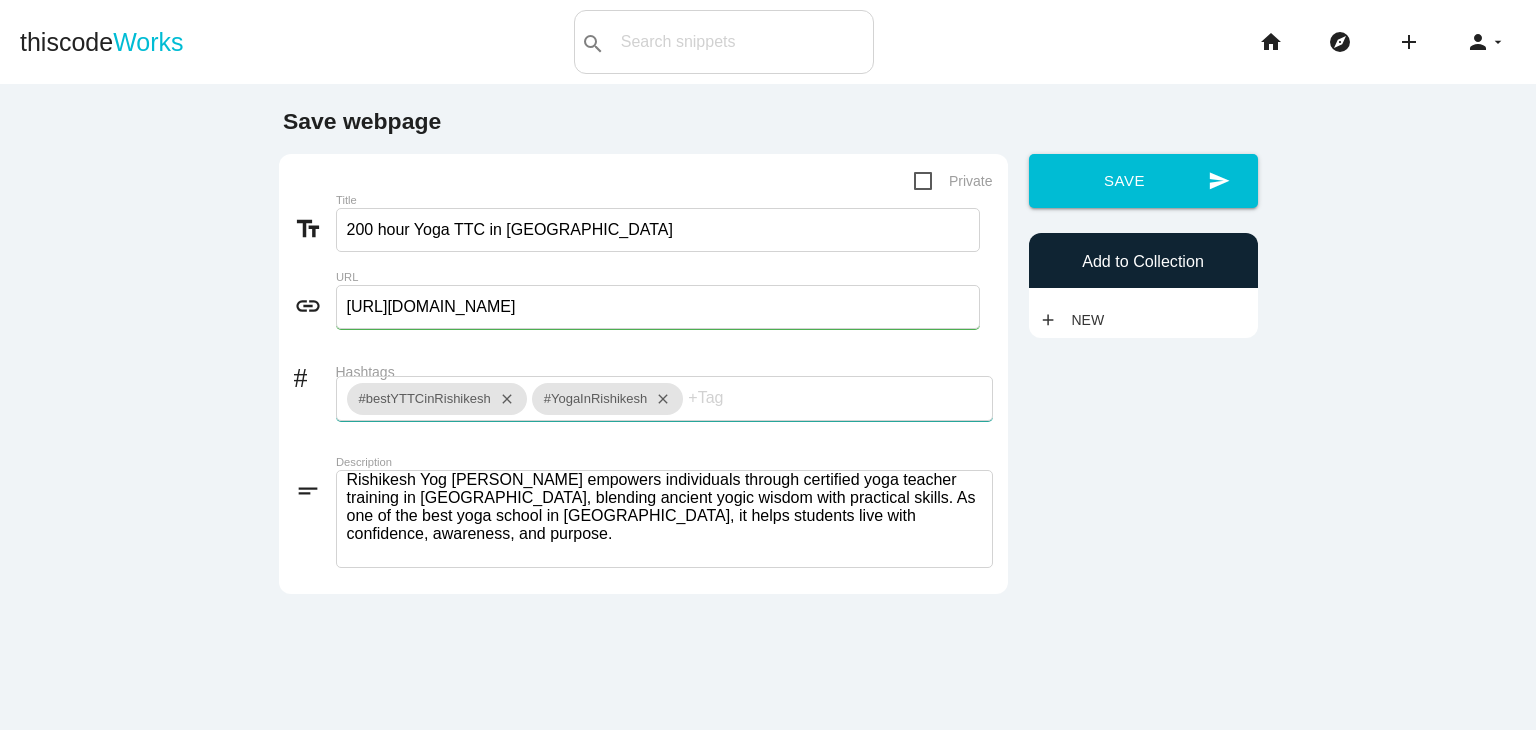 scroll, scrollTop: 0, scrollLeft: 0, axis: both 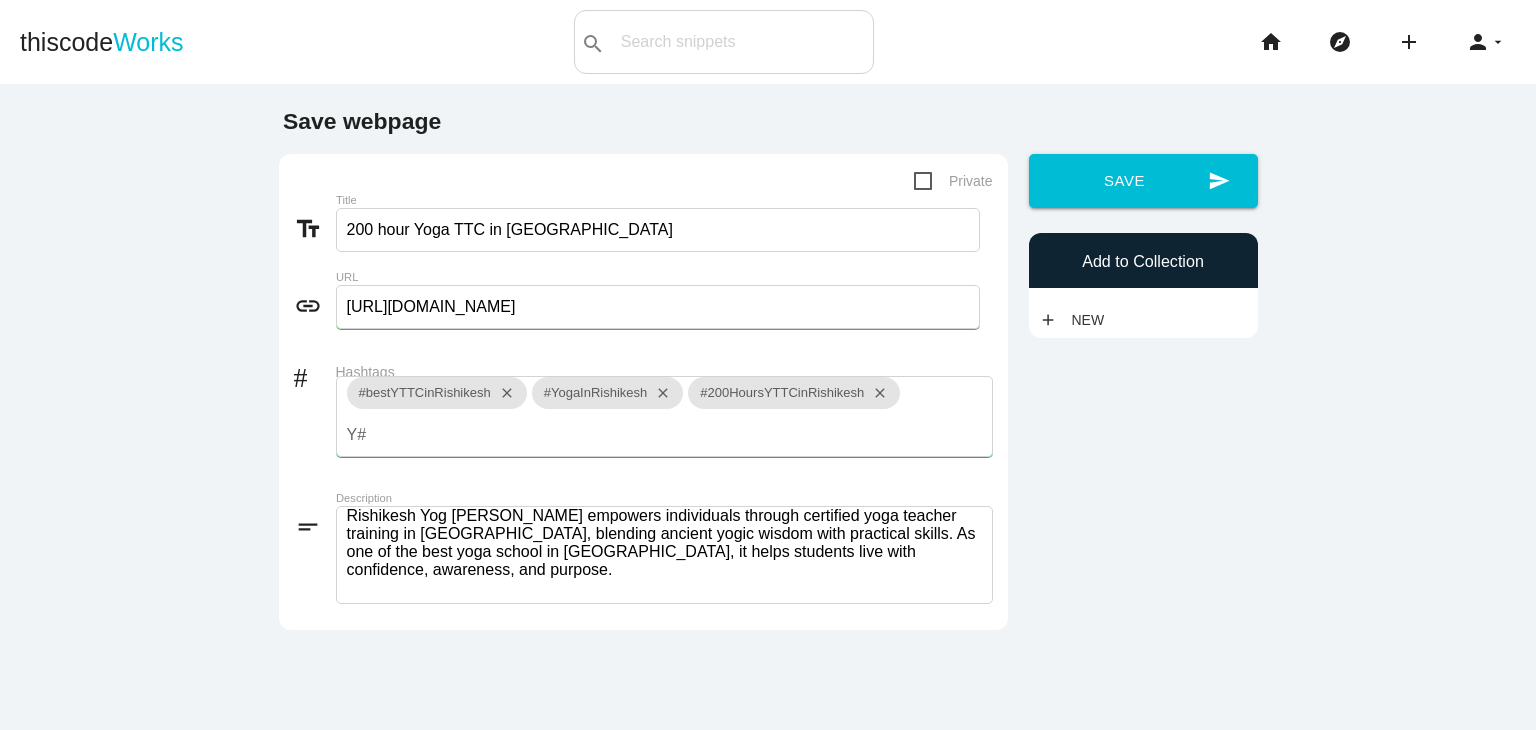 type on "Y" 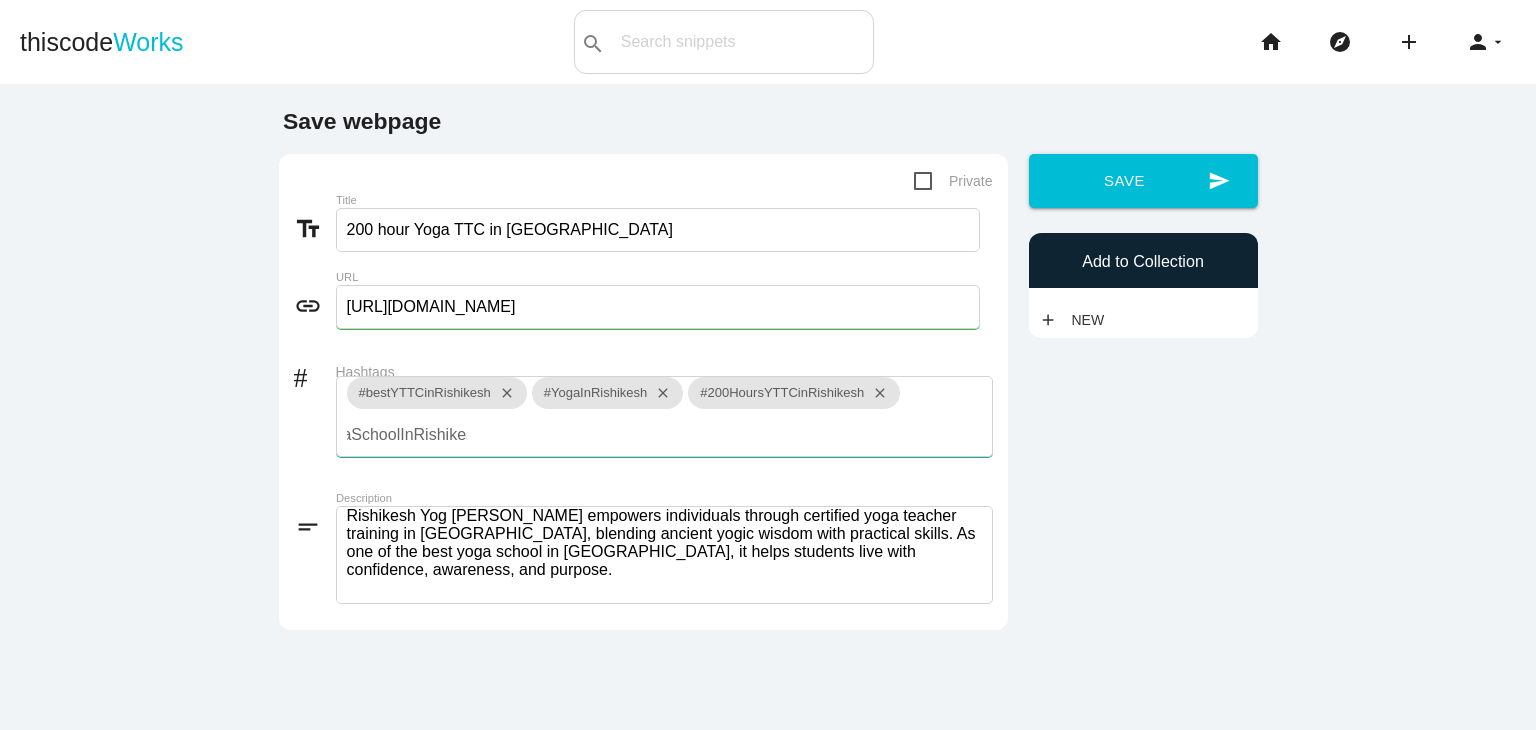 type on "#YogaSchoolInRishikesh" 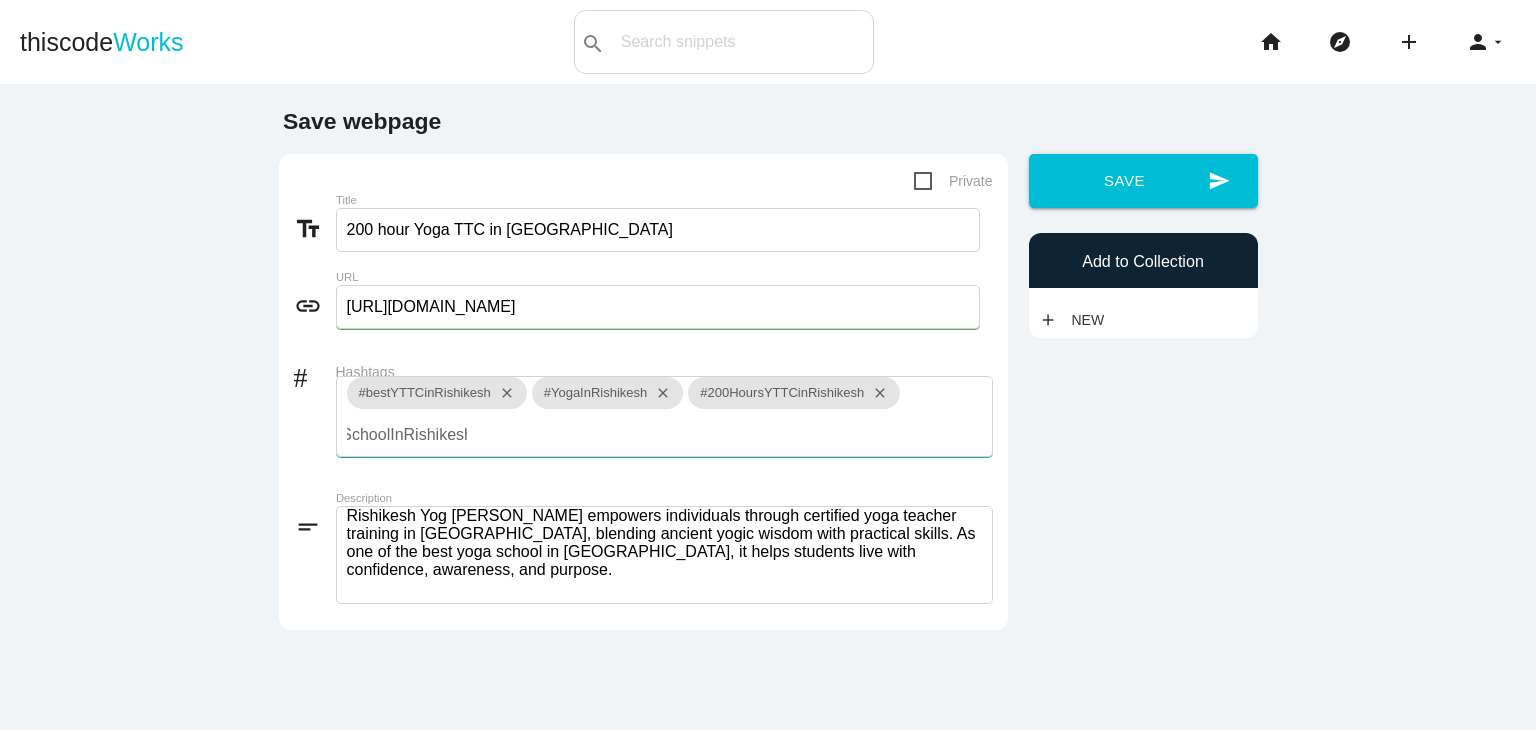 type 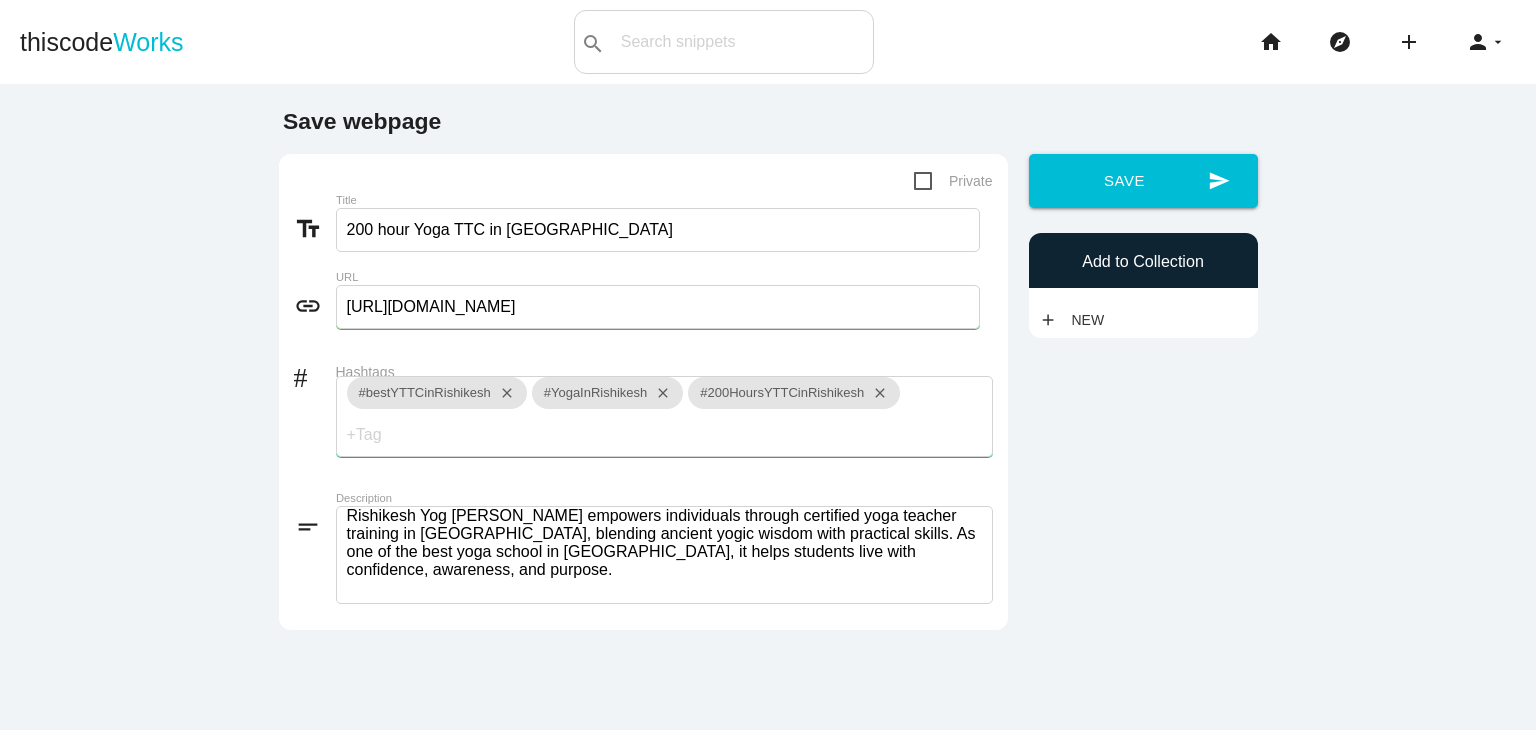 scroll, scrollTop: 0, scrollLeft: 0, axis: both 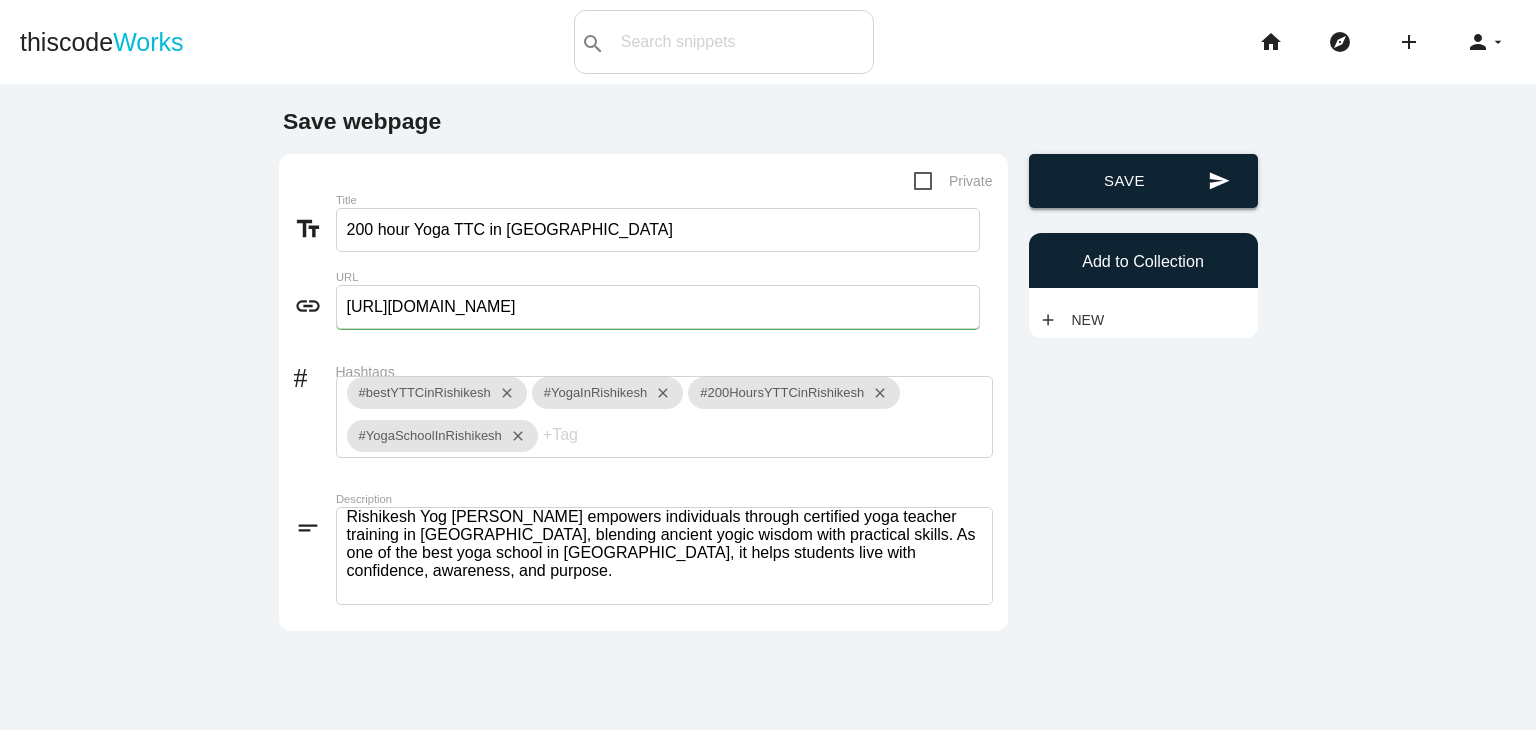 click on "send Save" at bounding box center [1143, 181] 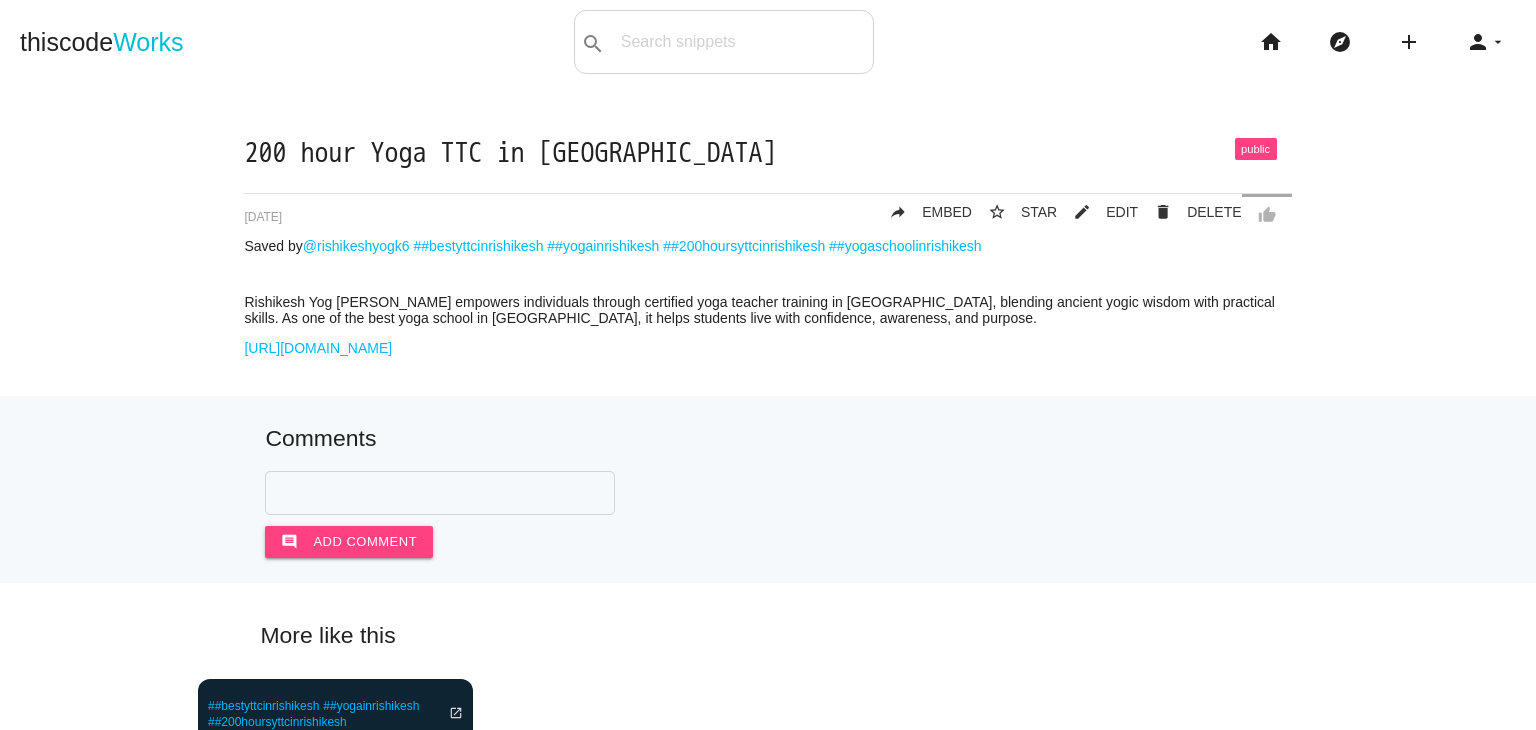 scroll, scrollTop: 0, scrollLeft: 0, axis: both 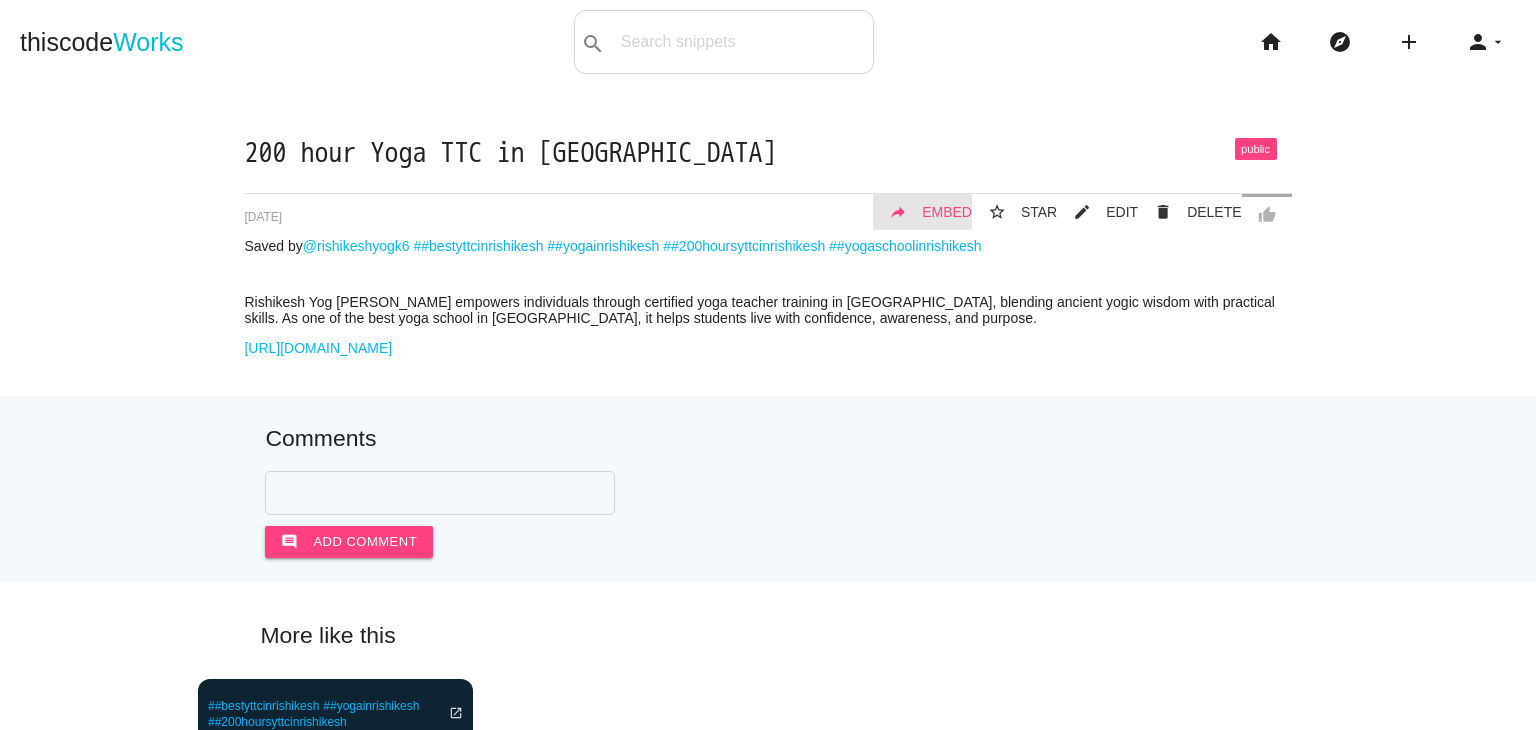 click on "EMBED" at bounding box center (947, 212) 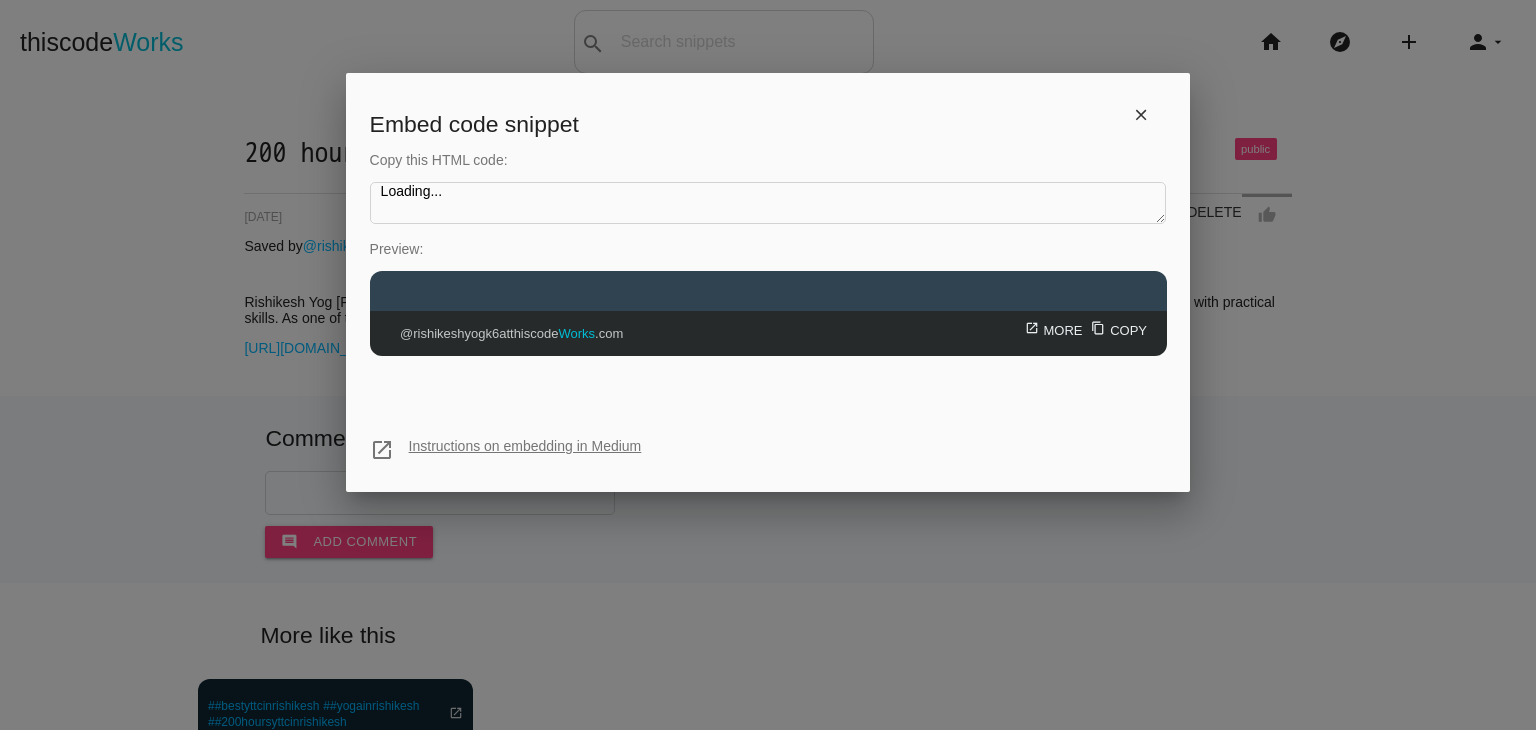 type on "<iframe src="https://www.thiscodeworks.com/embed/6863a1a148d6ea00142bbf85" style="width: 100%; height: 86px;" frameborder="0"></iframe>" 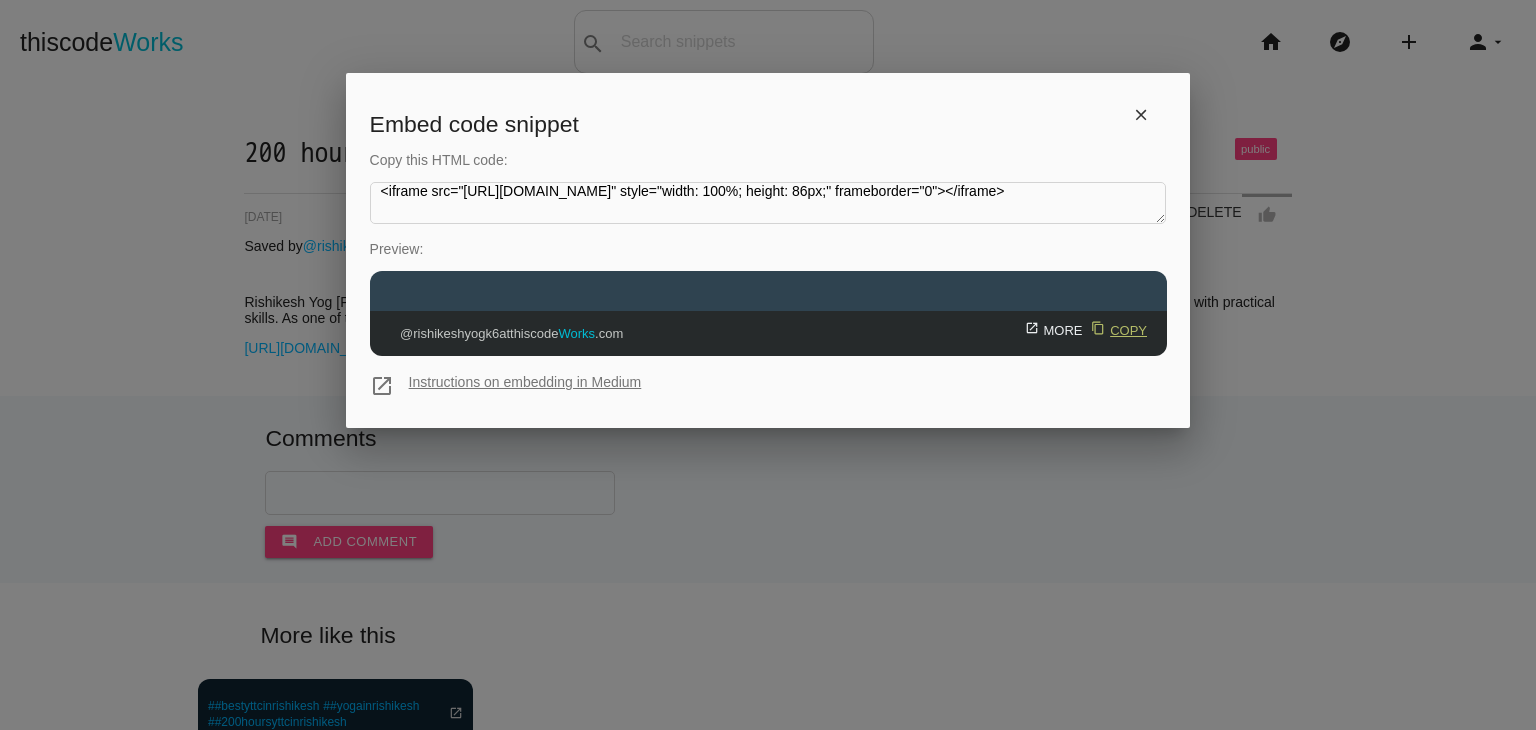 click on "content_copy  COPY" at bounding box center [1115, 329] 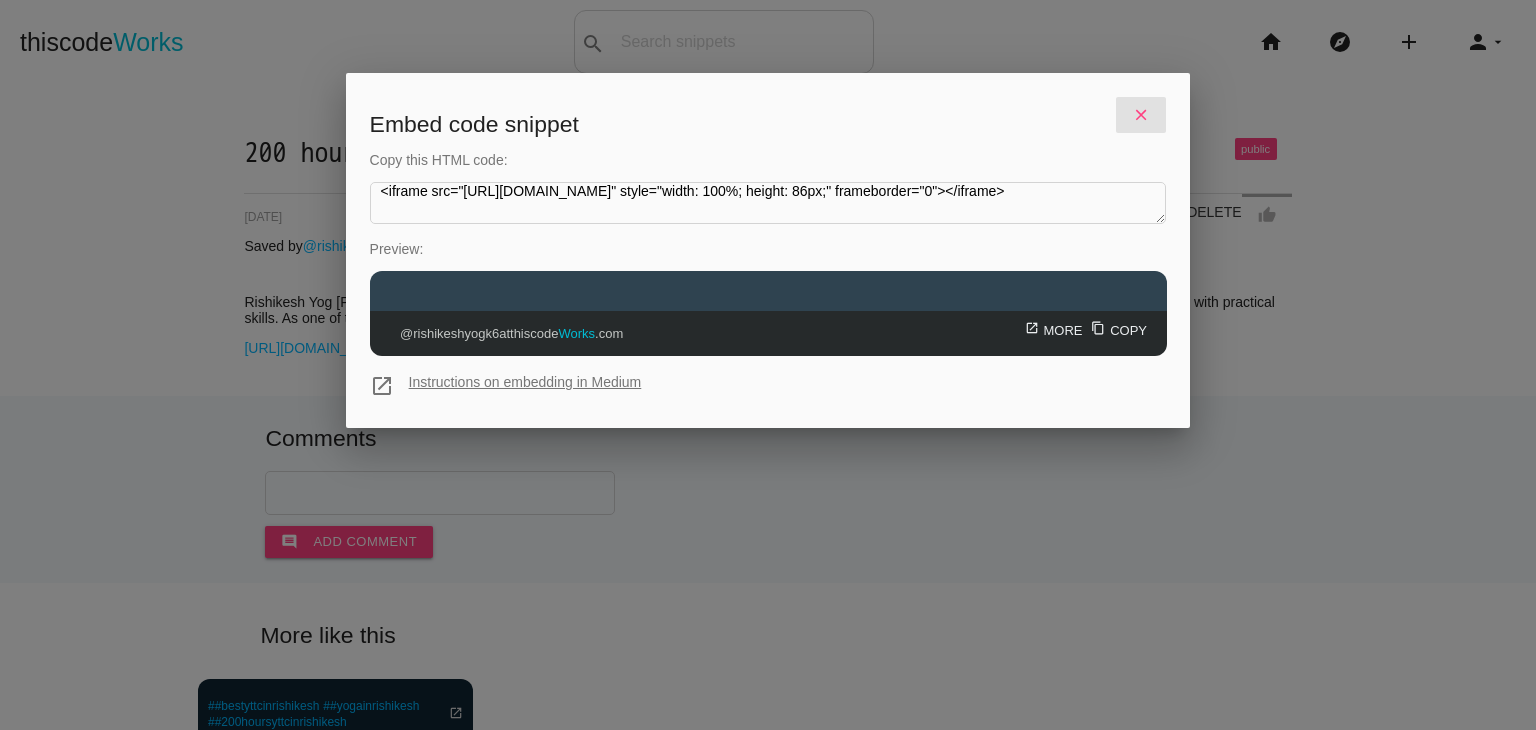 click on "close" at bounding box center [1141, 115] 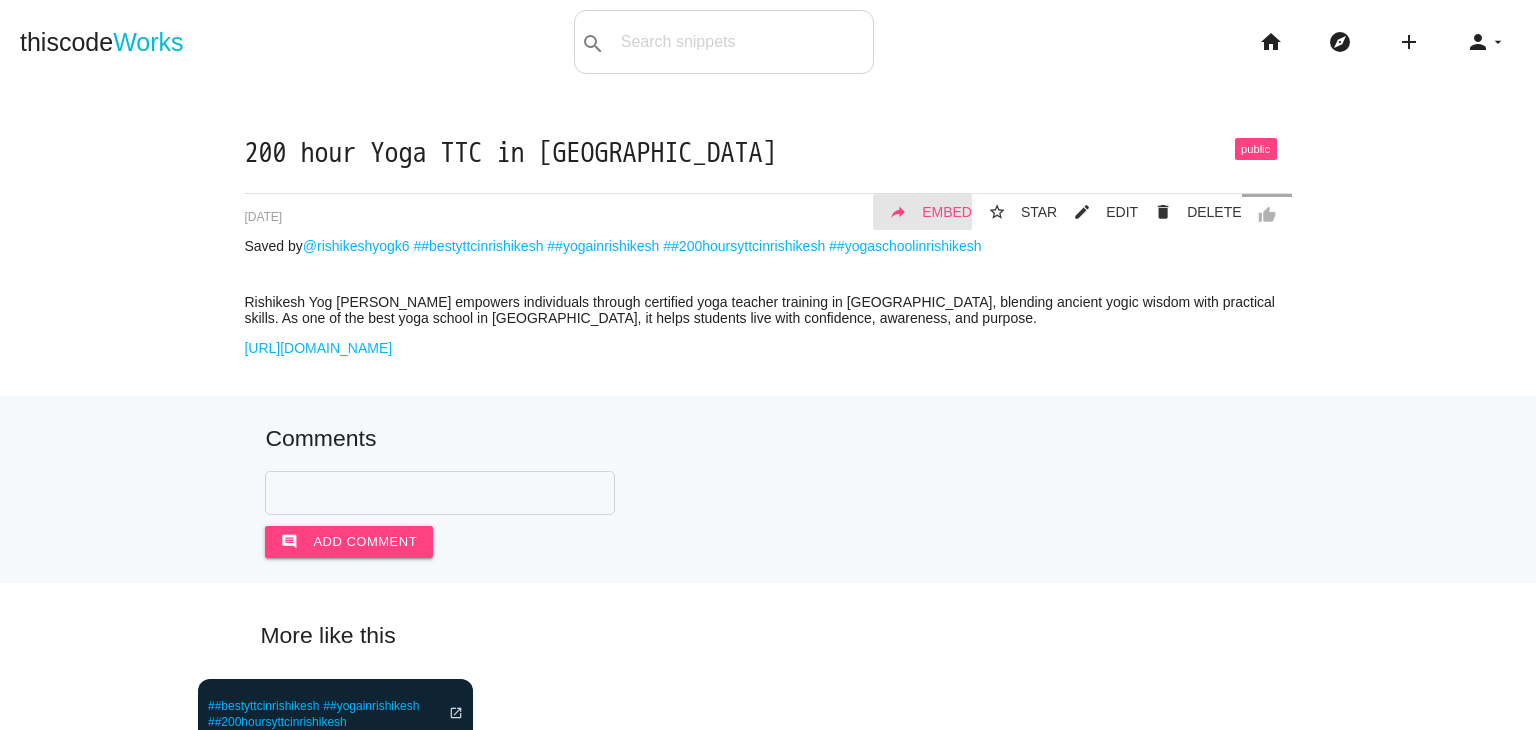 click on "EMBED" at bounding box center [947, 212] 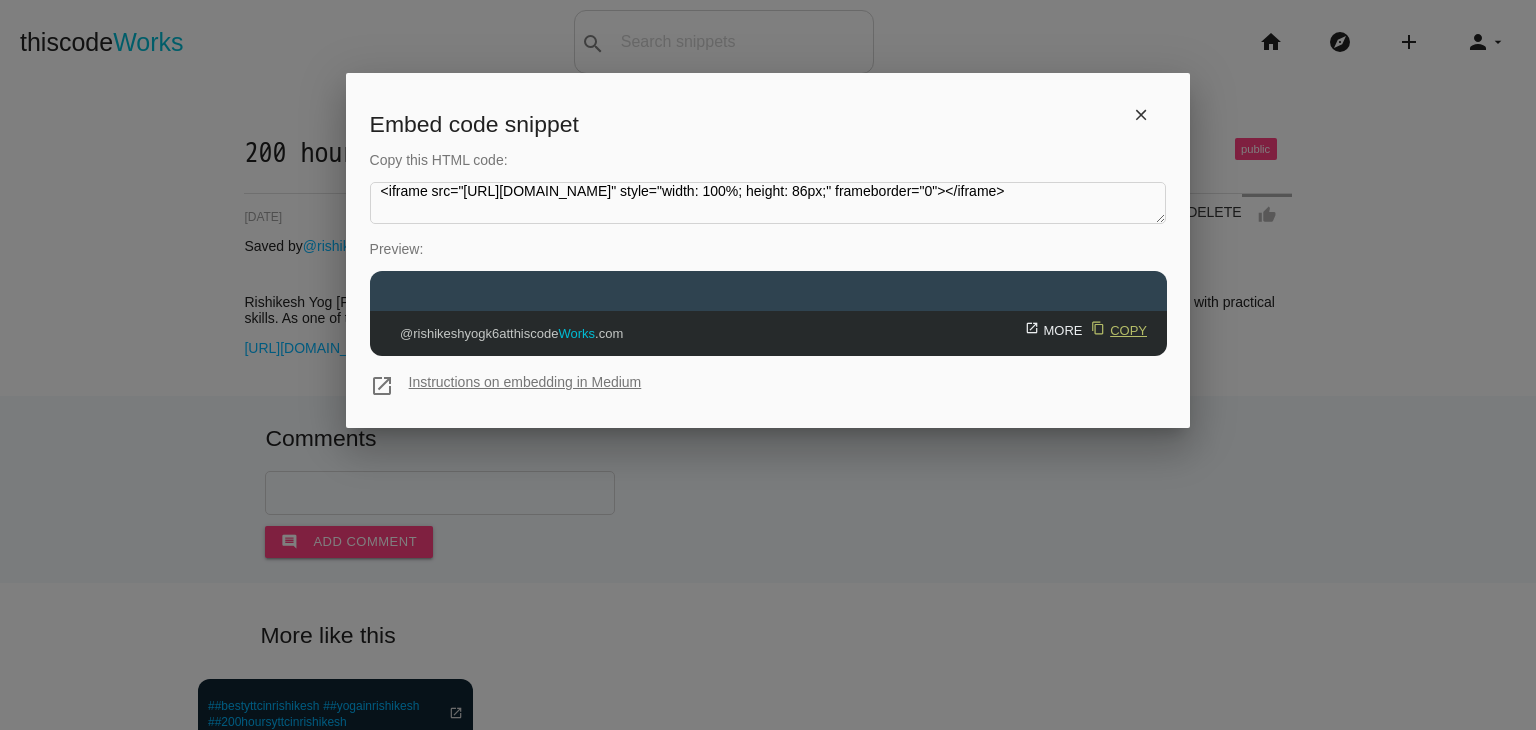 click on "content_copy  COPY" at bounding box center (1115, 329) 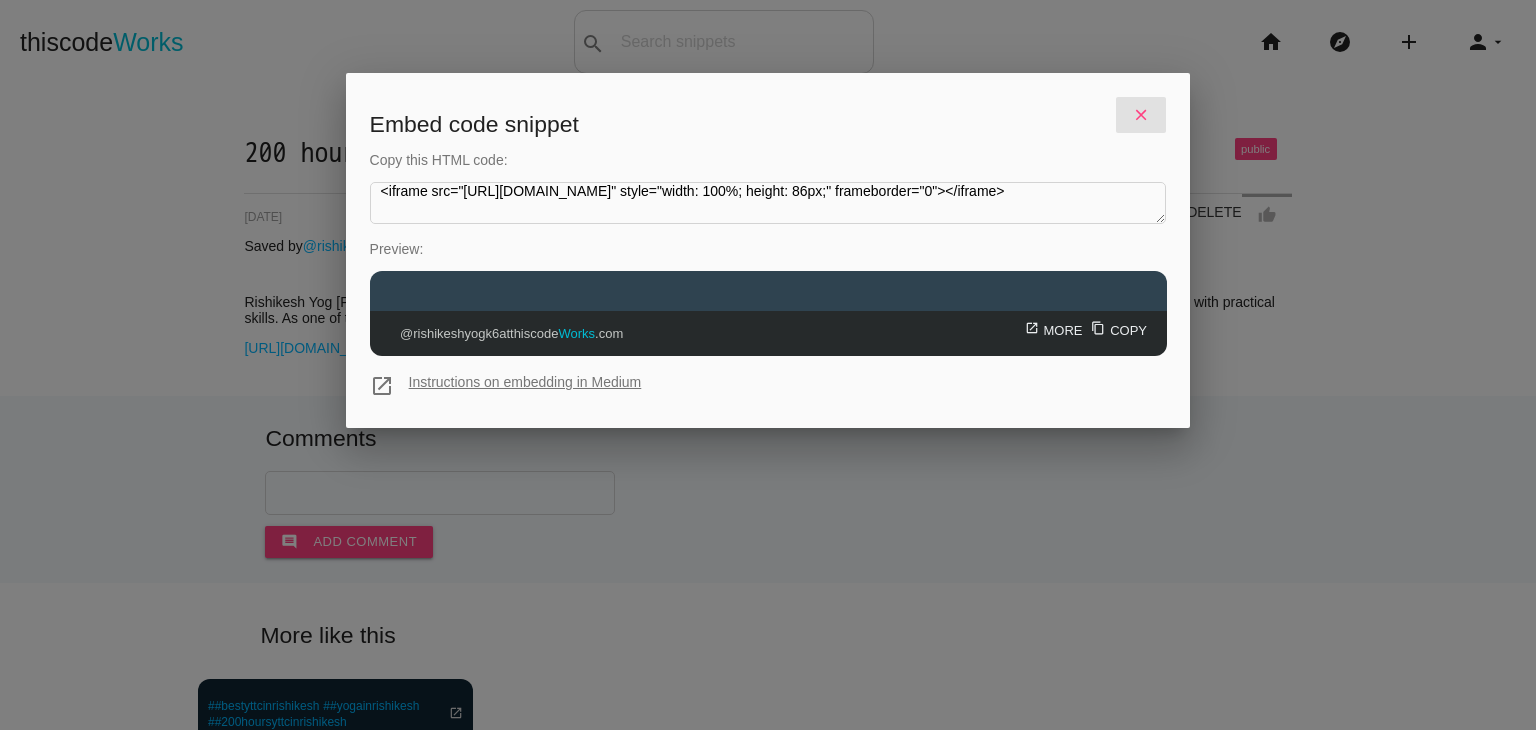 click on "close" at bounding box center (1141, 115) 